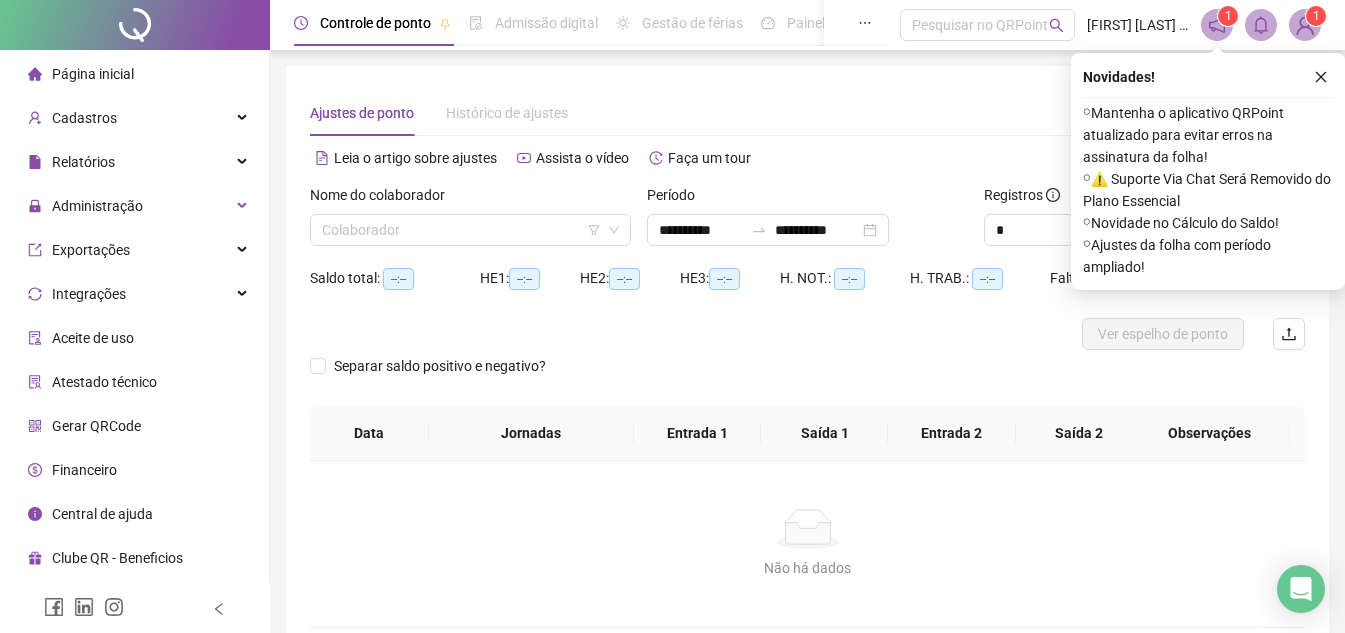 scroll, scrollTop: 0, scrollLeft: 0, axis: both 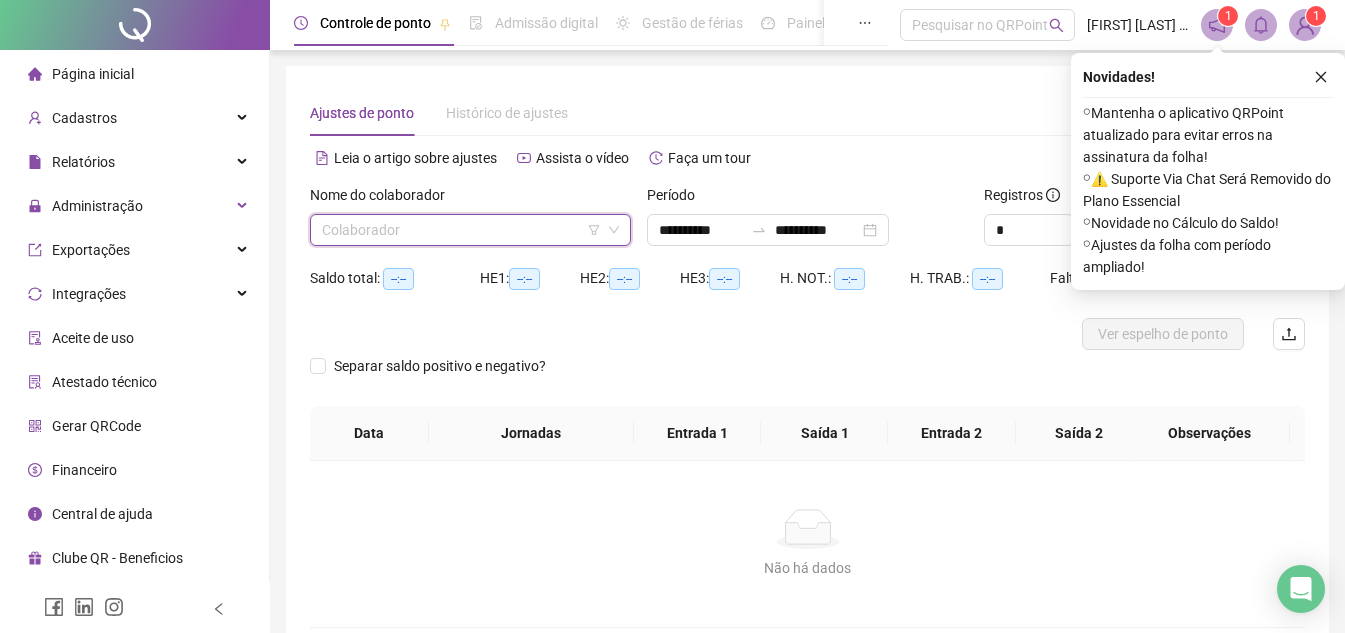 click at bounding box center [461, 230] 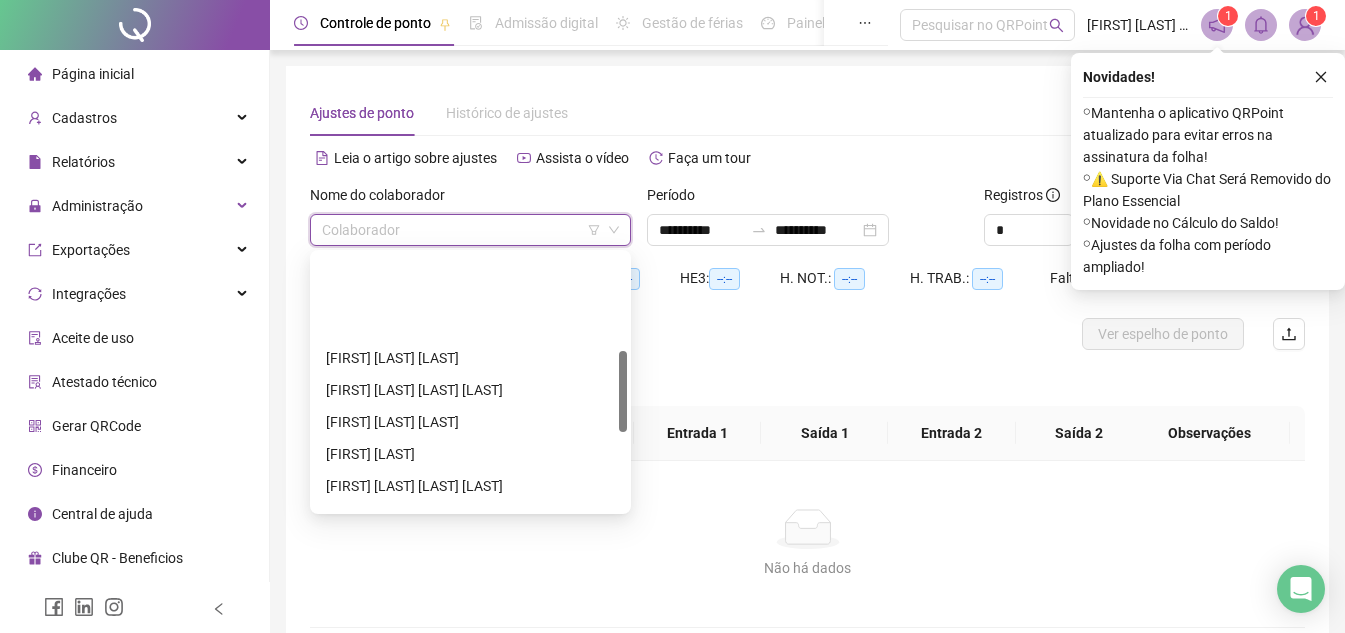 scroll, scrollTop: 300, scrollLeft: 0, axis: vertical 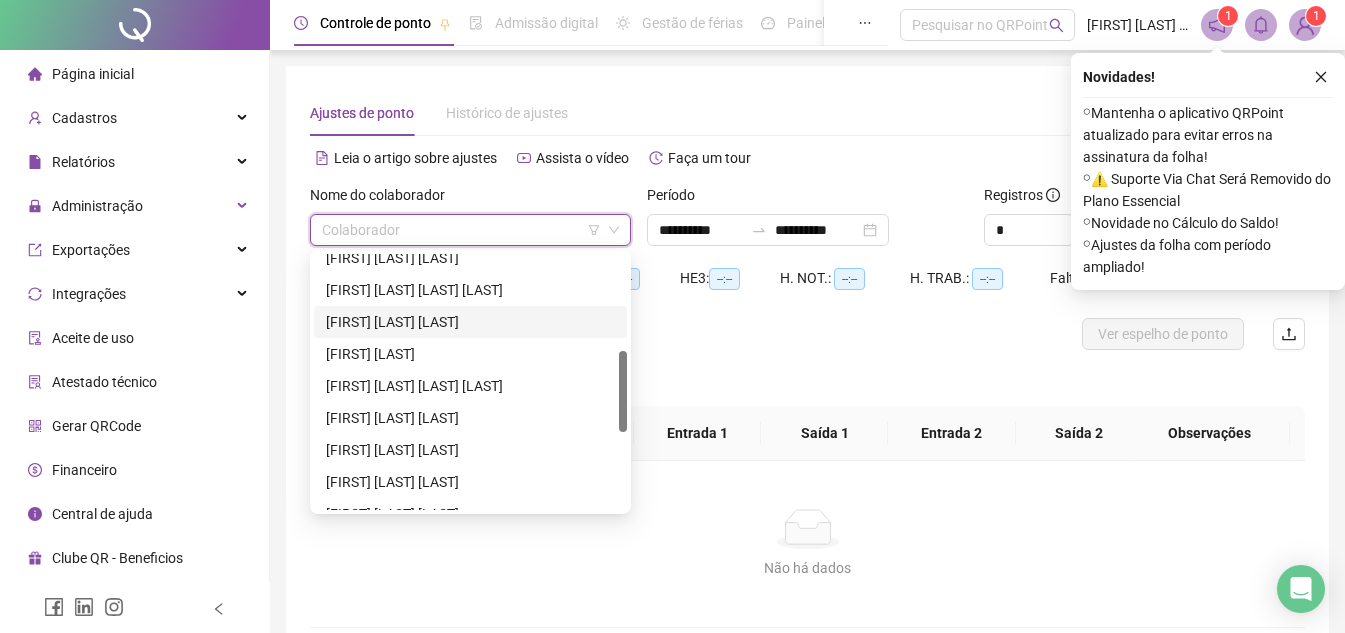click on "[FIRST] [LAST] [LAST]" at bounding box center (470, 322) 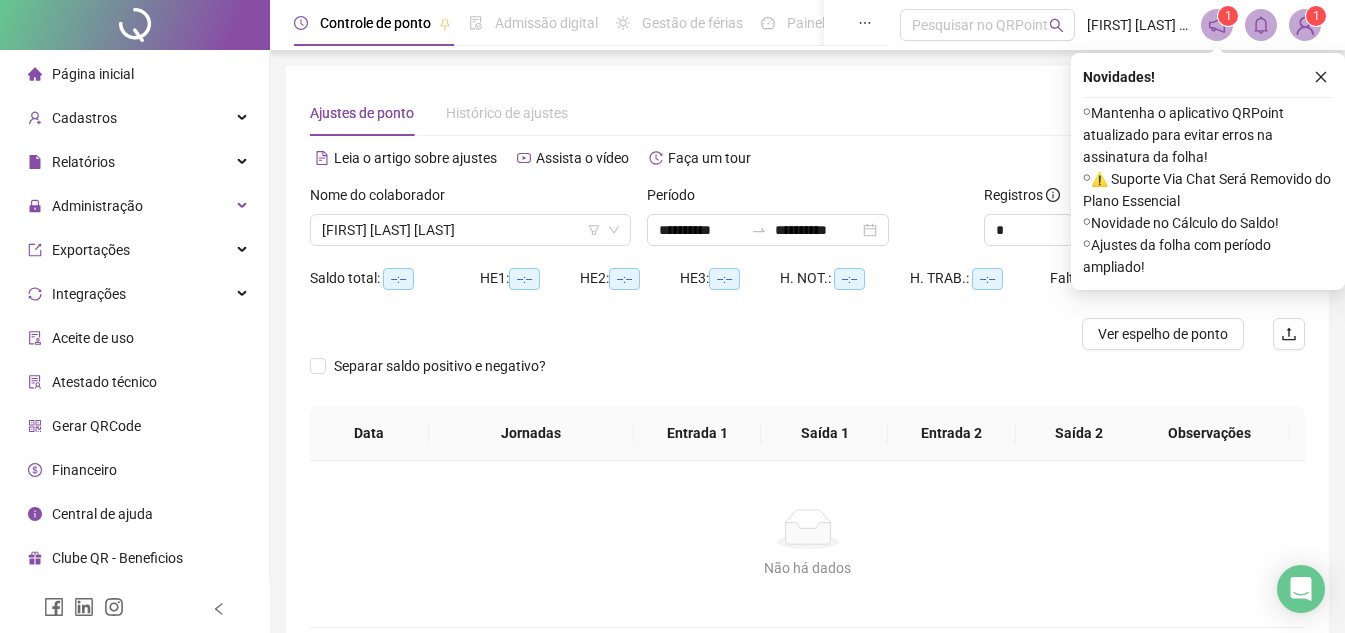 click on "Novidades !" at bounding box center [1208, 77] 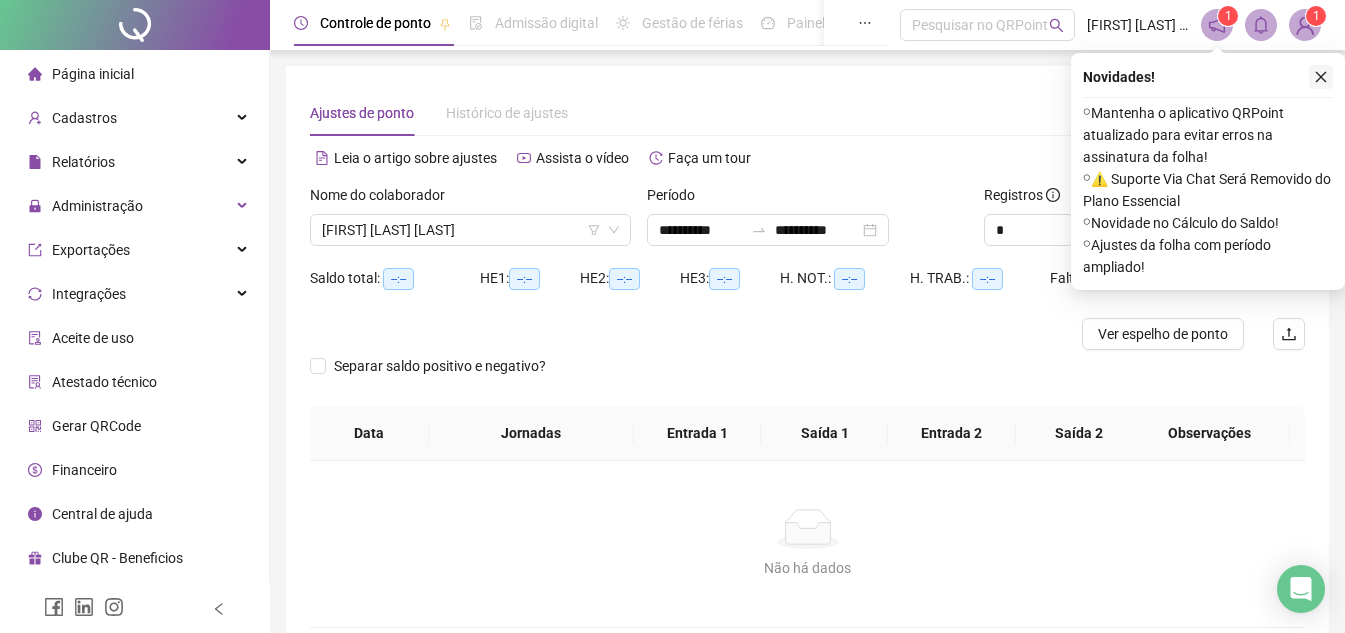 click 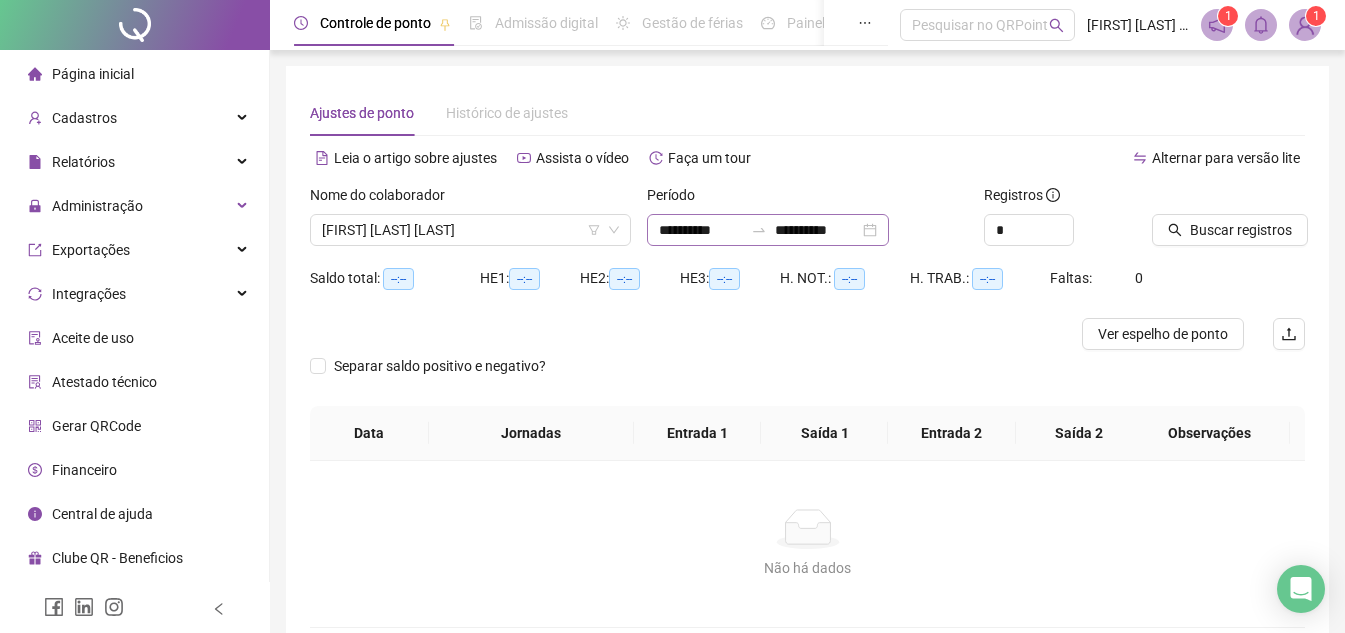 click on "**********" at bounding box center (768, 230) 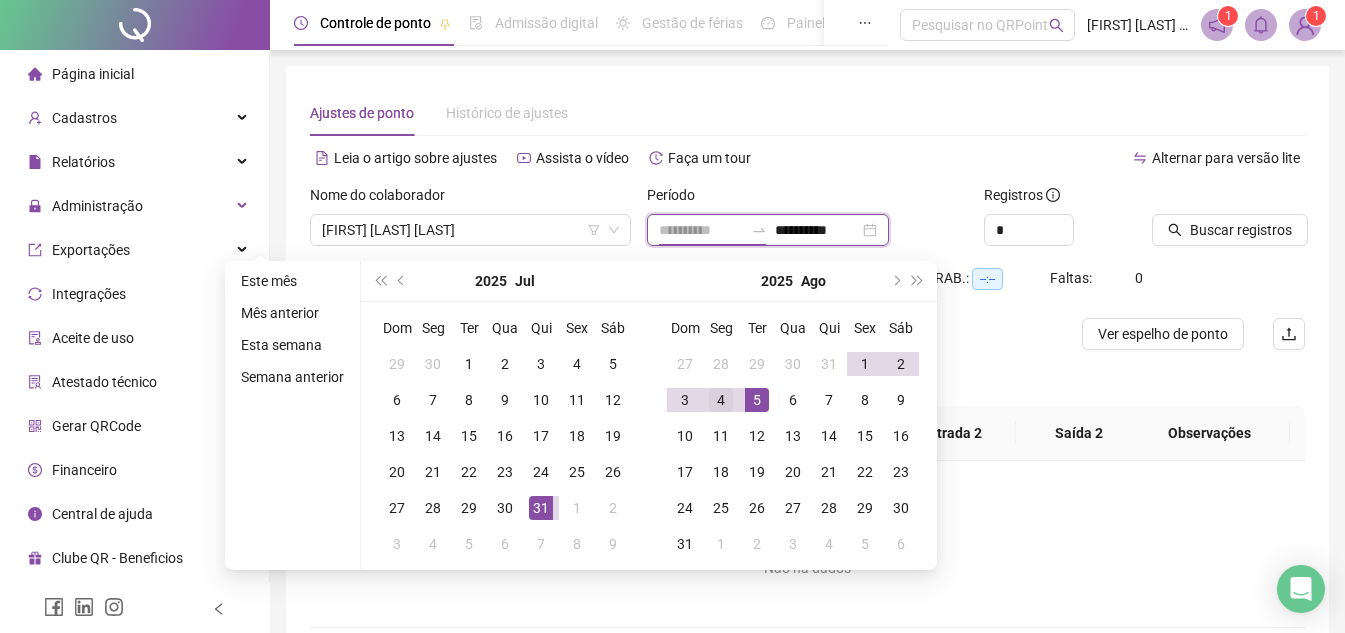 type on "**********" 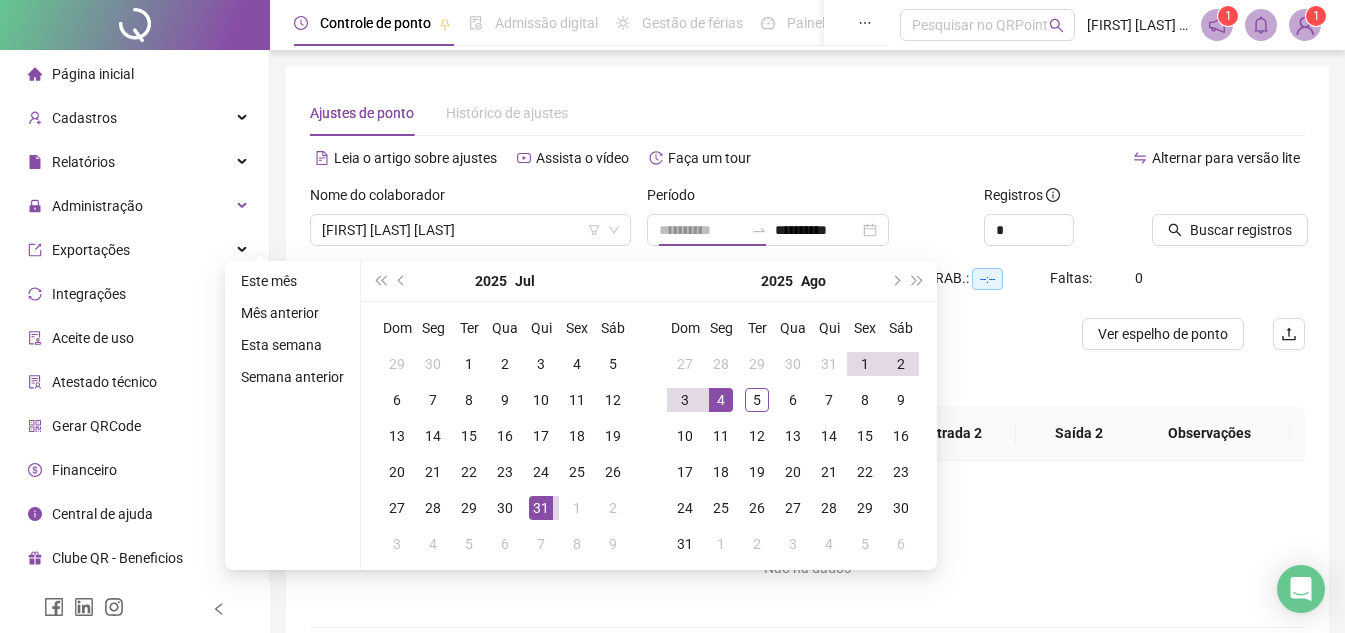 click on "4" at bounding box center (721, 400) 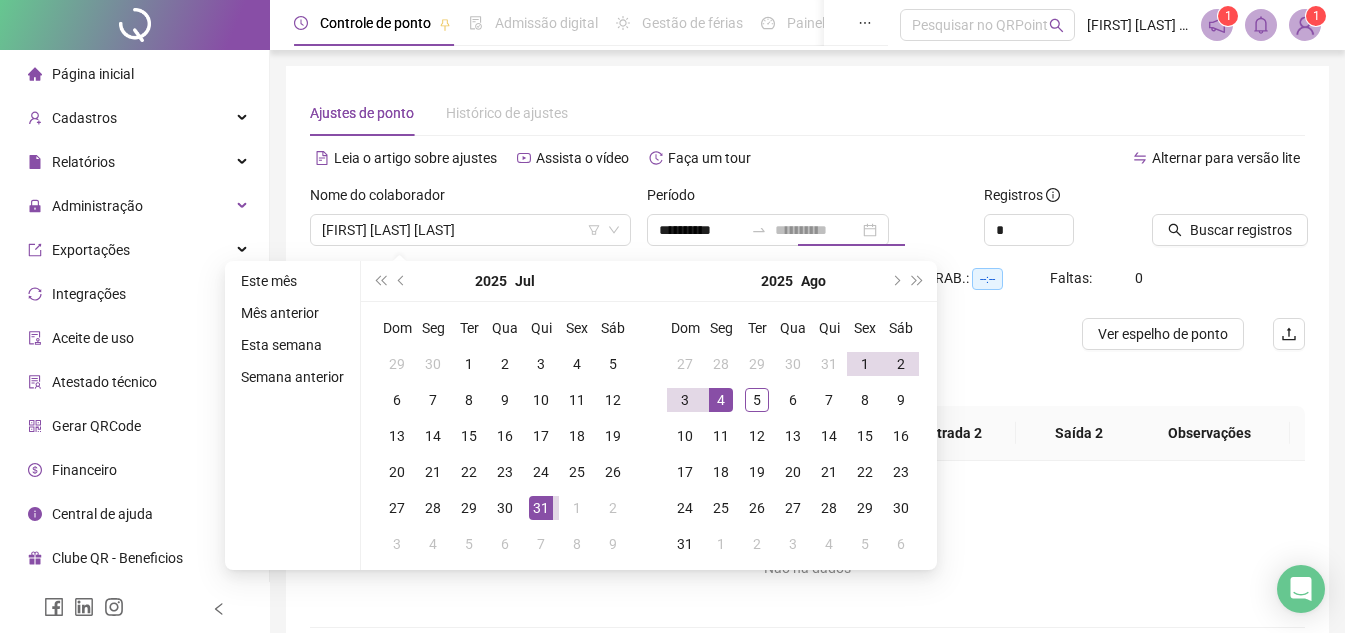 click on "4" at bounding box center [721, 400] 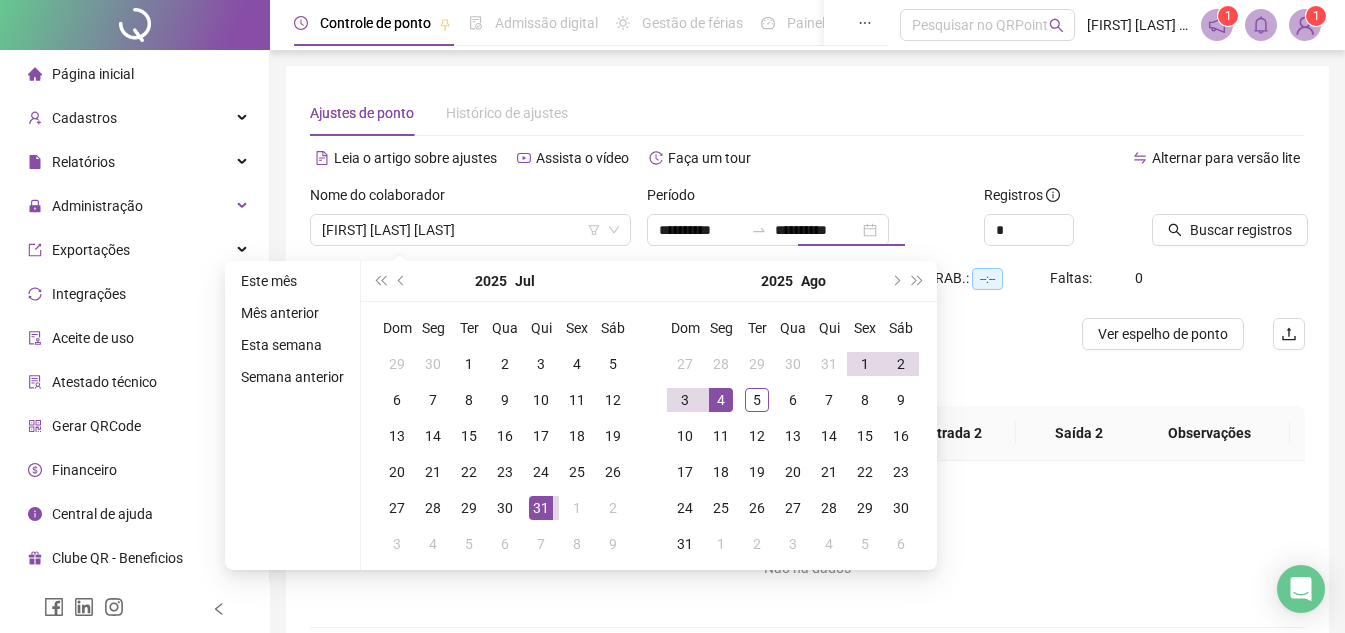 type on "**********" 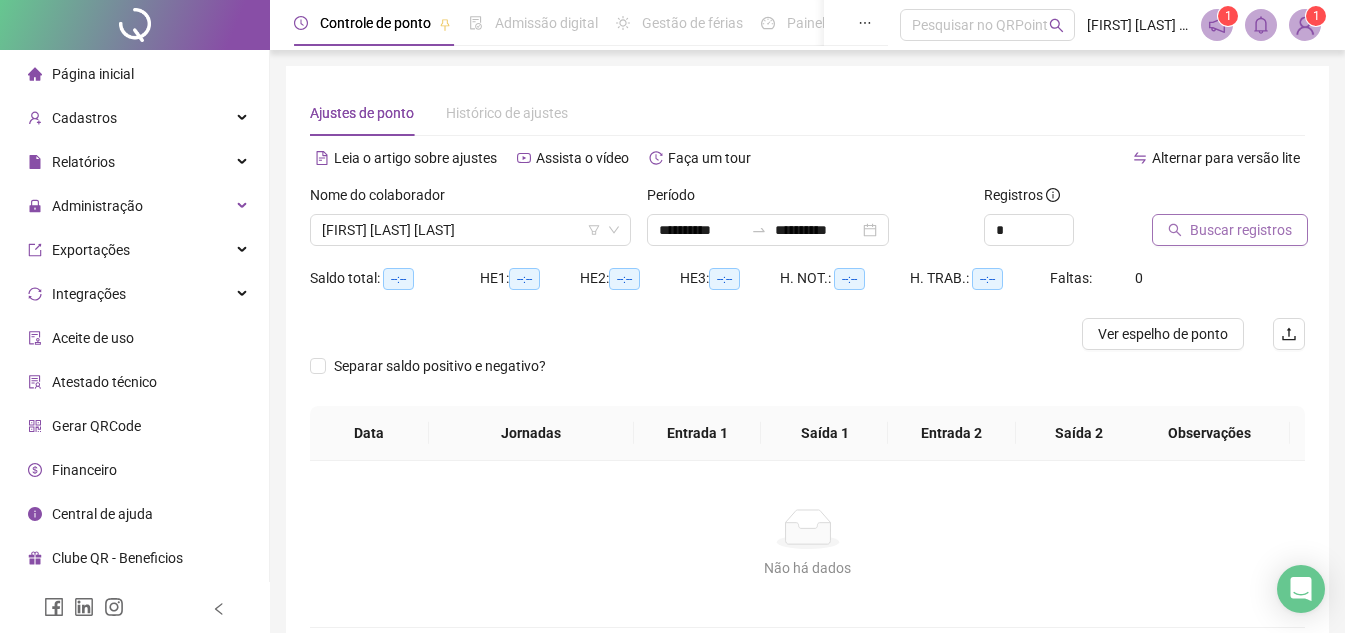 click on "Buscar registros" at bounding box center (1230, 230) 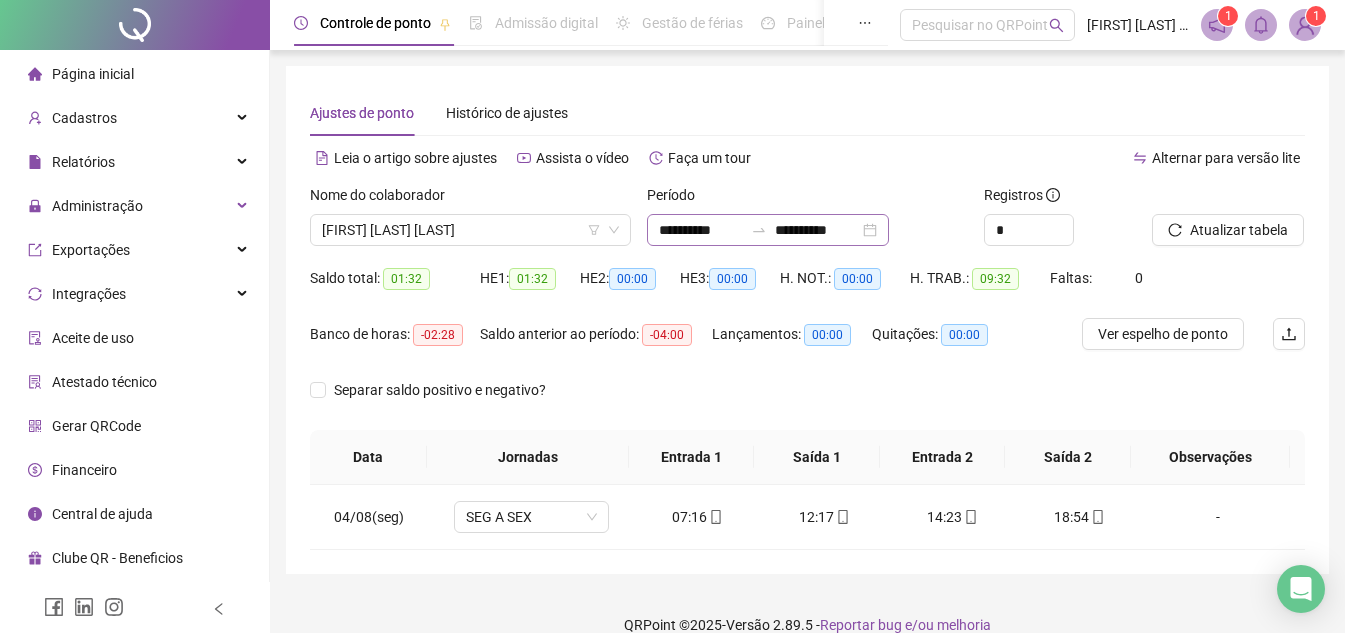 click on "**********" at bounding box center [768, 230] 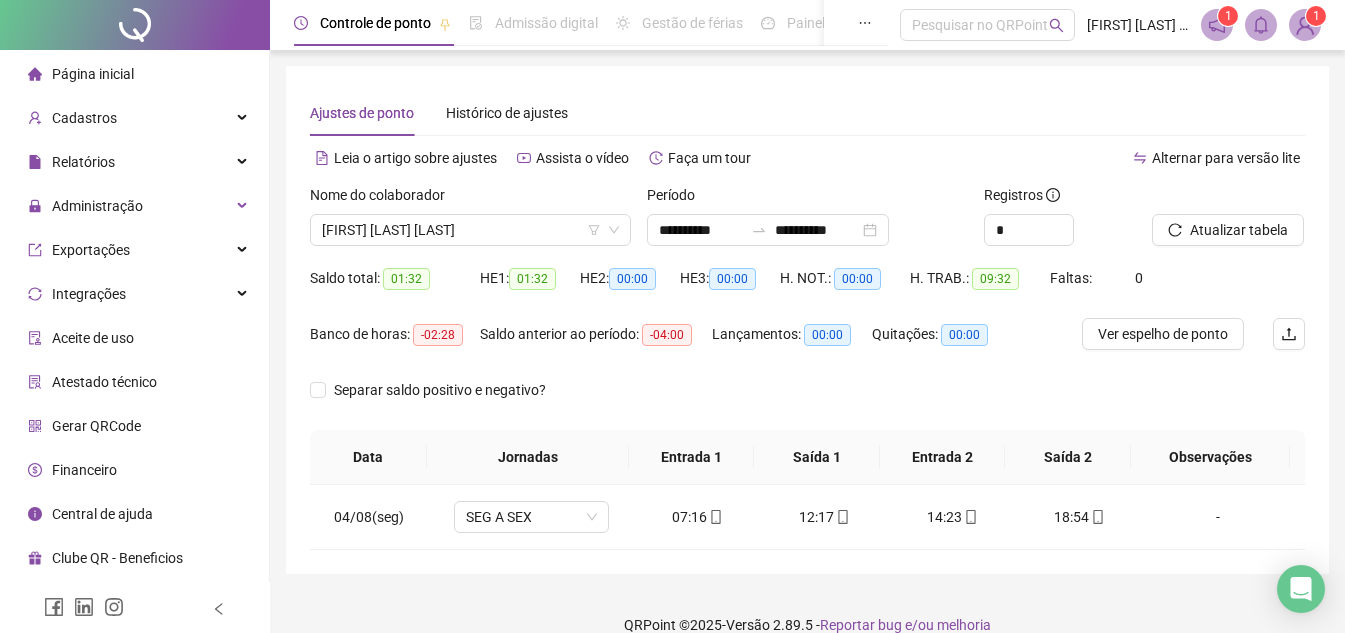 click on "Alternar para versão lite" at bounding box center [1057, 158] 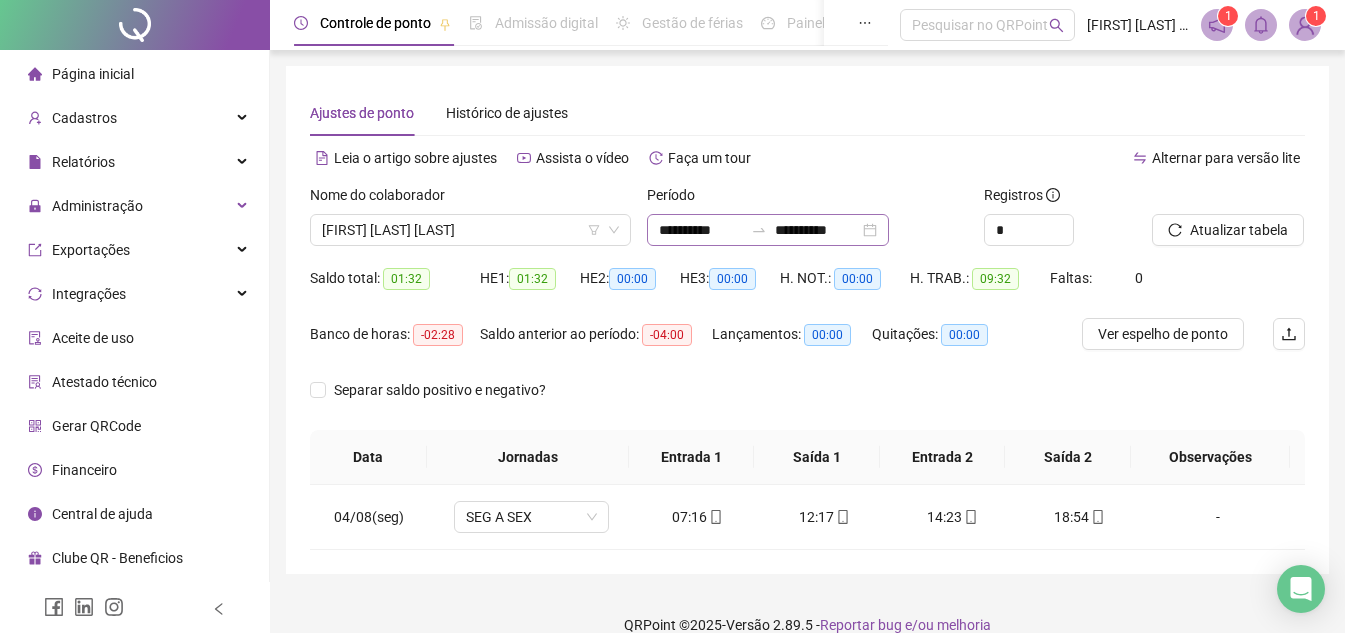 click on "**********" at bounding box center [768, 230] 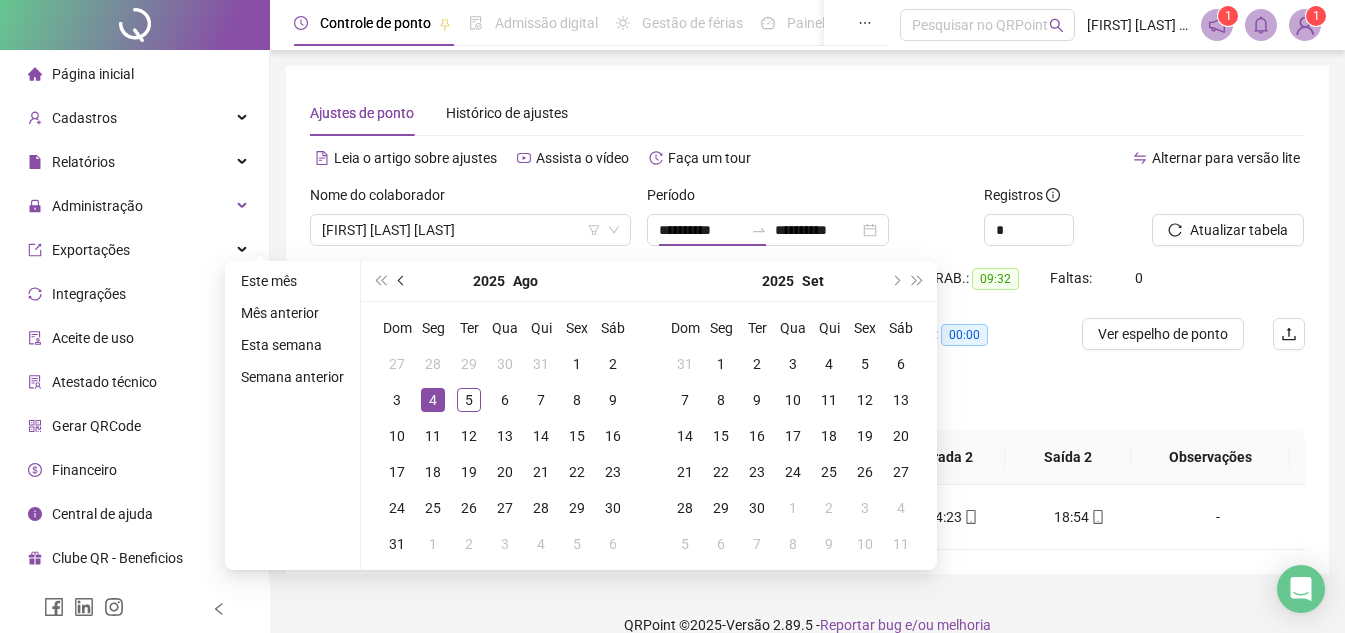 click at bounding box center (402, 281) 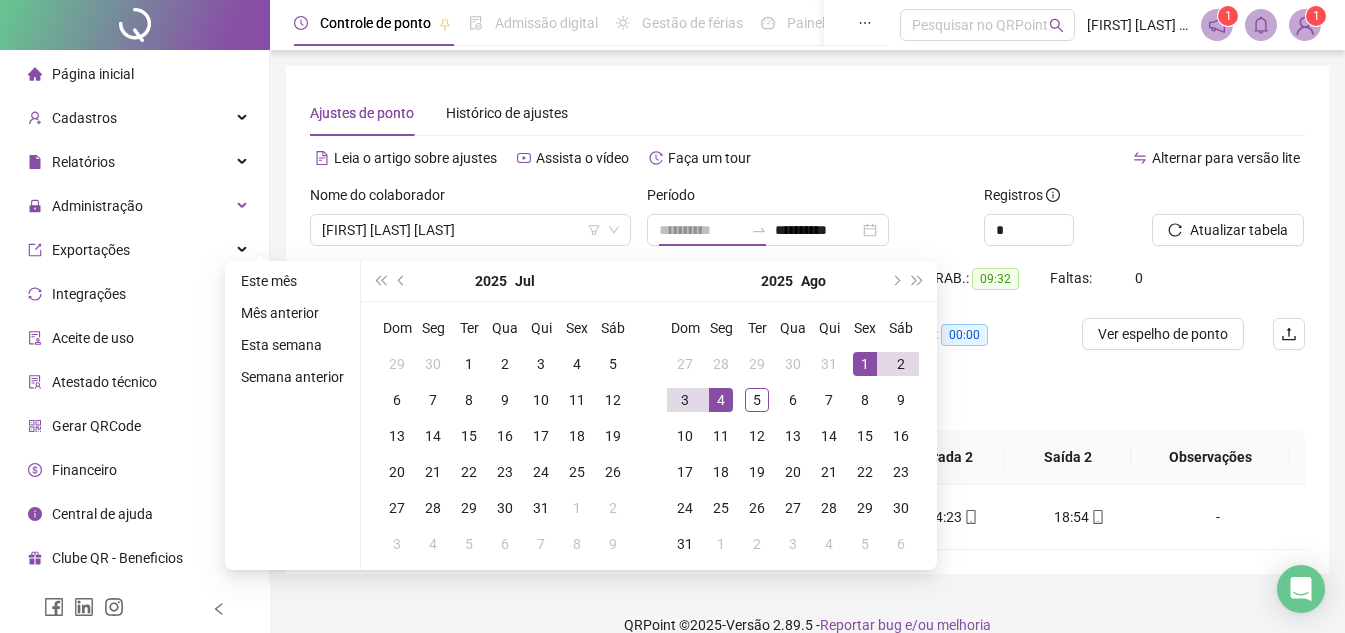 click on "1" at bounding box center (865, 364) 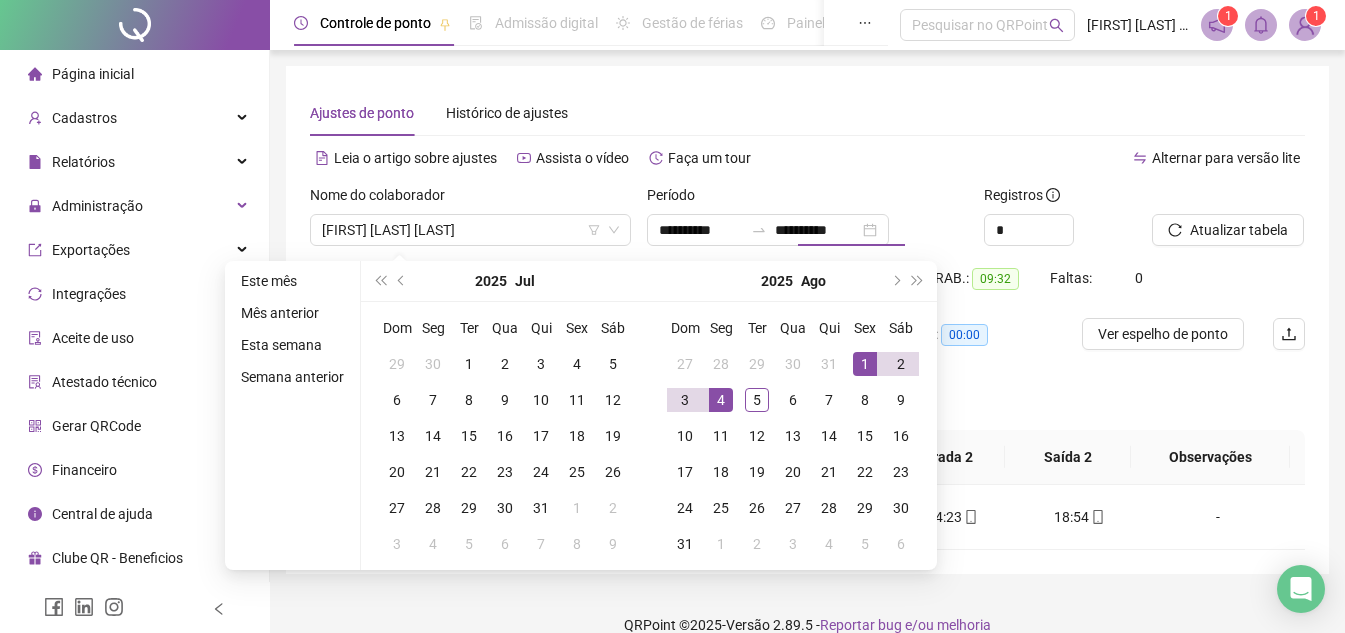 click on "Alternar para versão lite" at bounding box center (1057, 158) 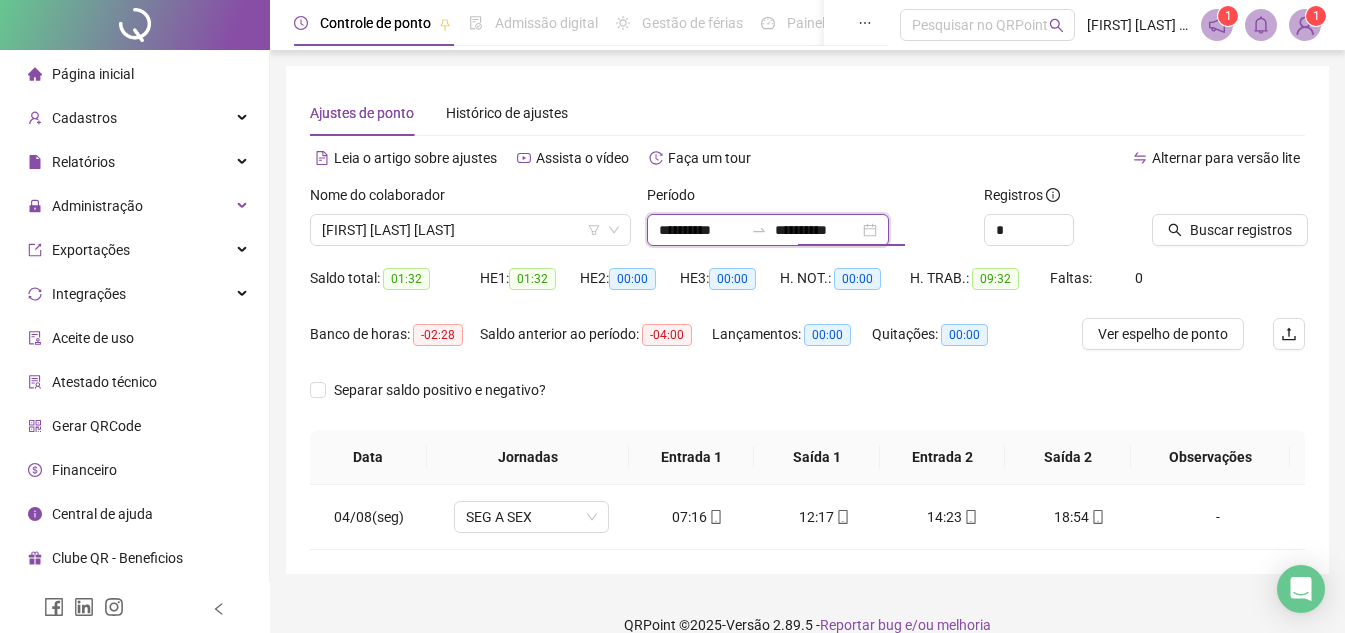click on "**********" at bounding box center (817, 230) 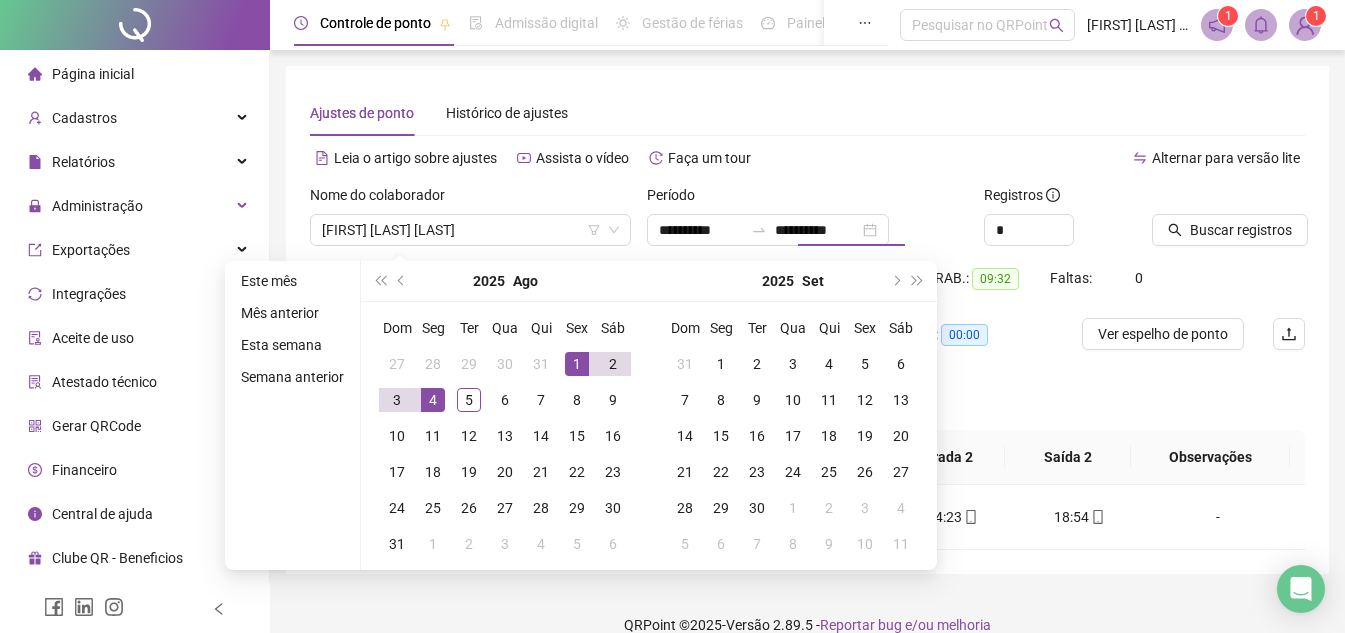 click on "Período" at bounding box center (807, 199) 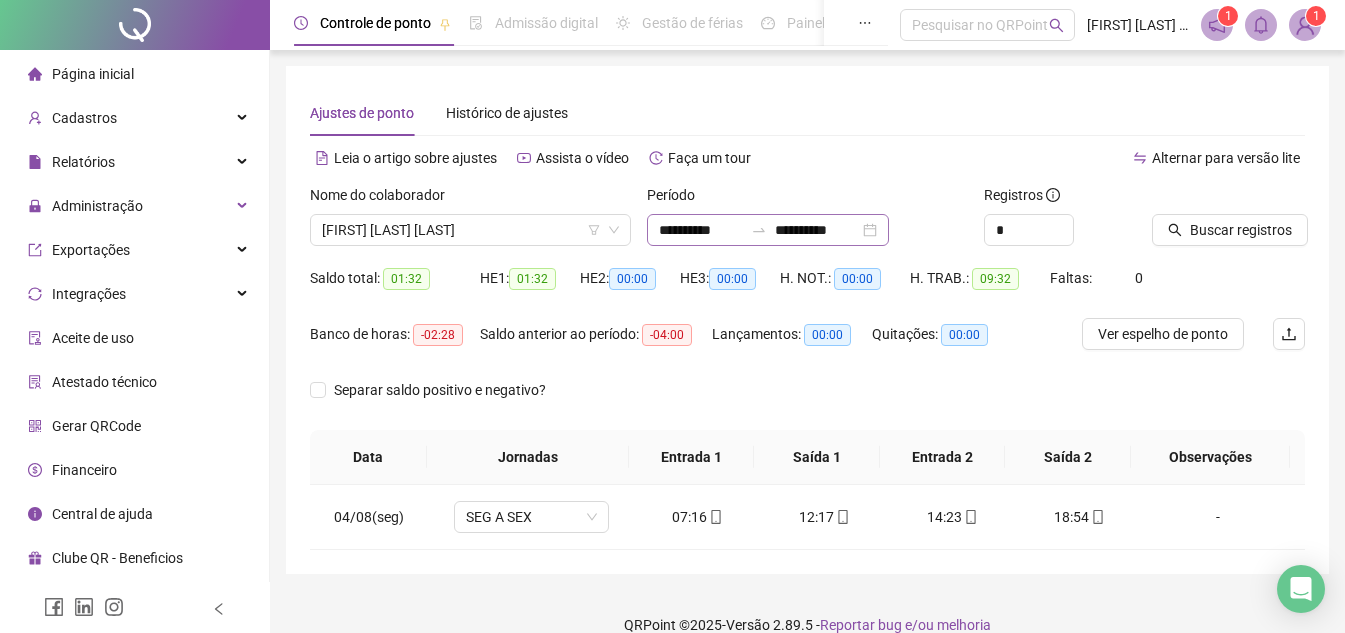 click on "**********" at bounding box center (768, 230) 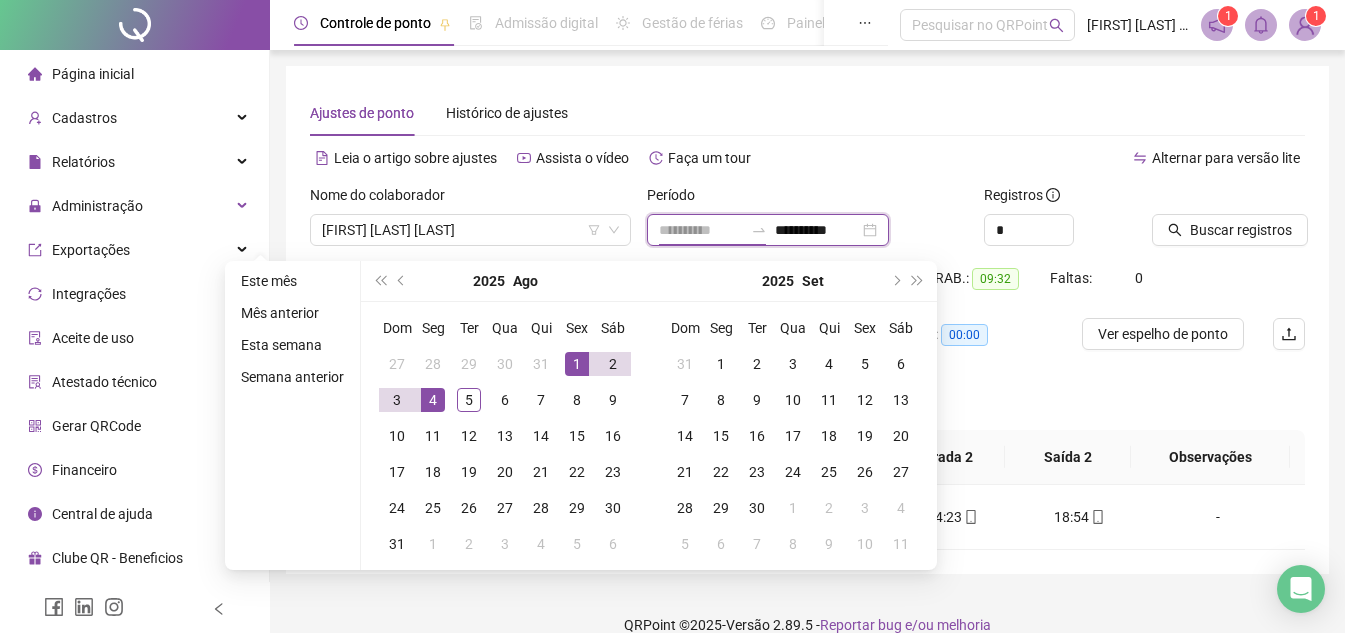 type on "**********" 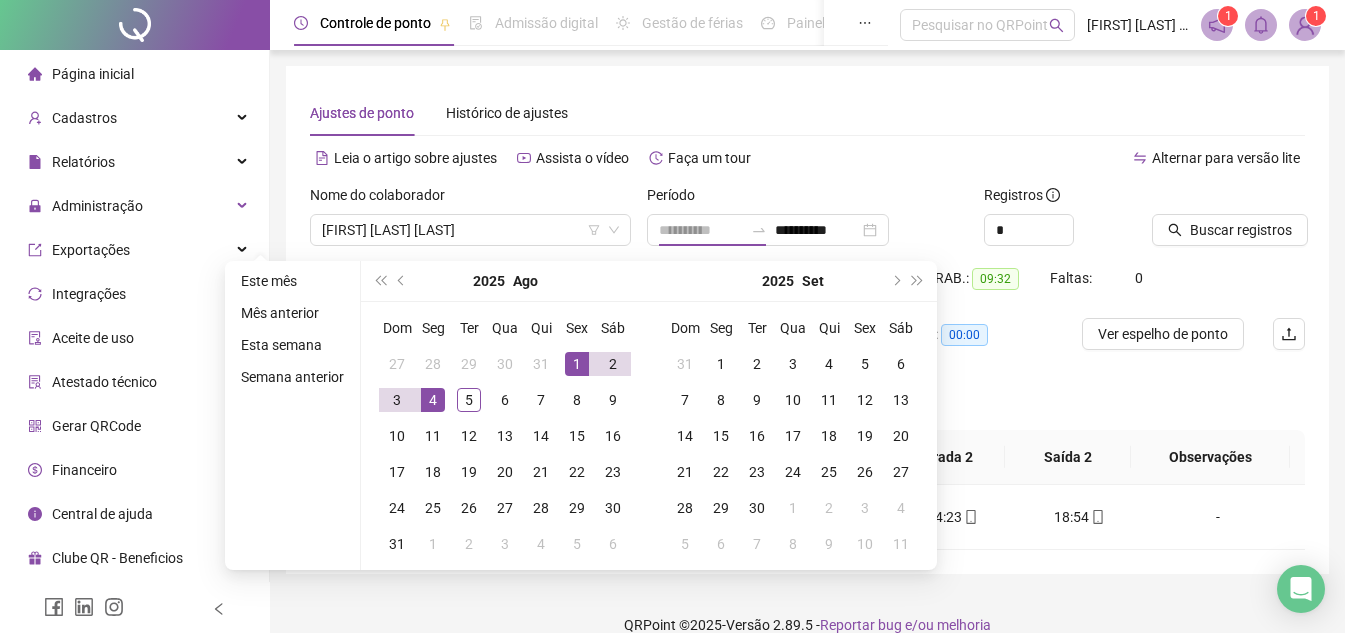 click on "1" at bounding box center [577, 364] 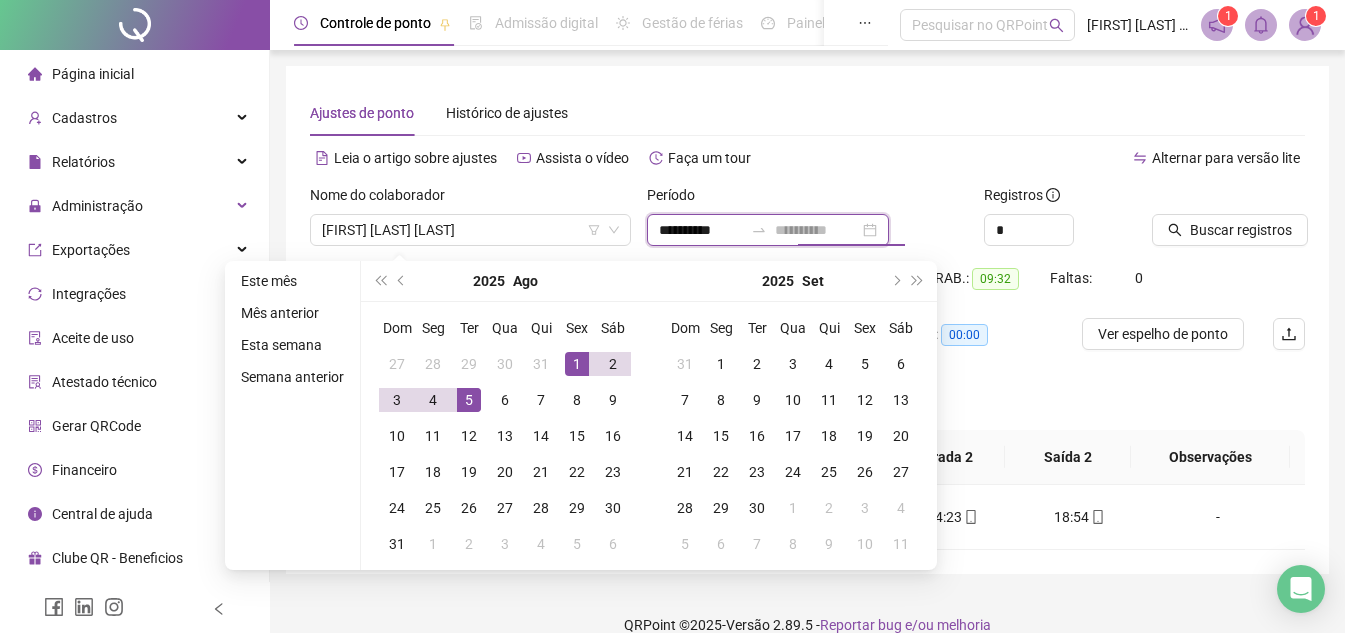 type on "**********" 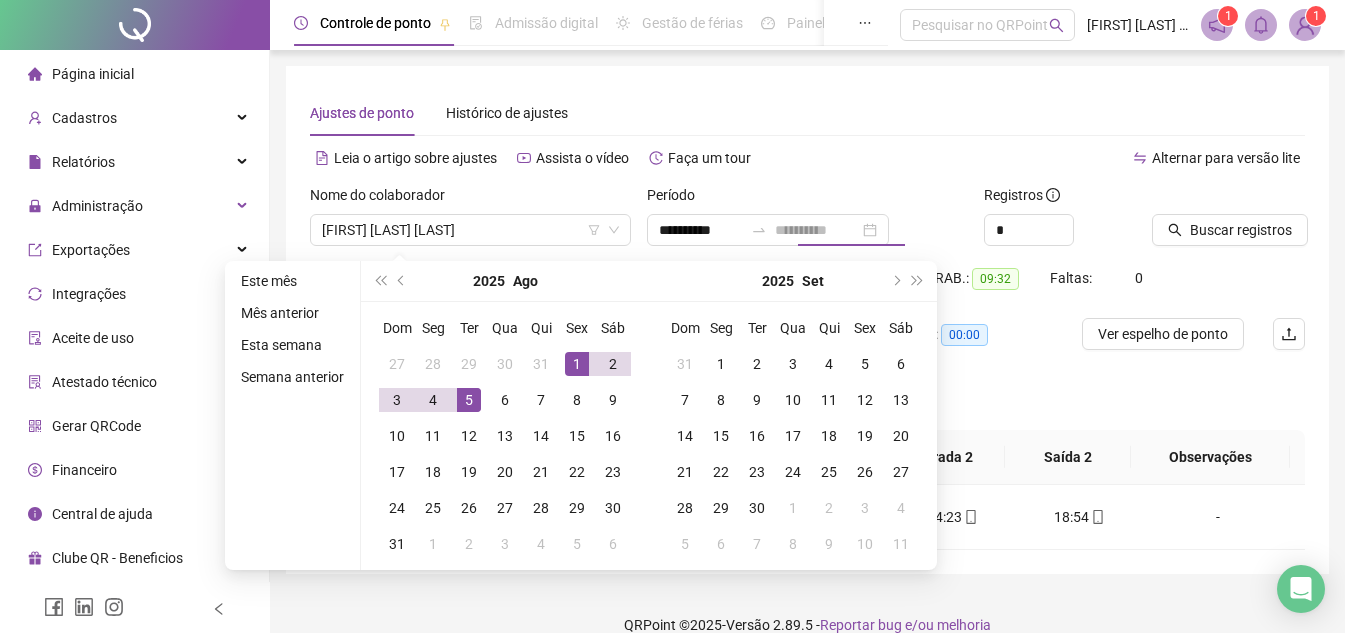 click on "5" at bounding box center [469, 400] 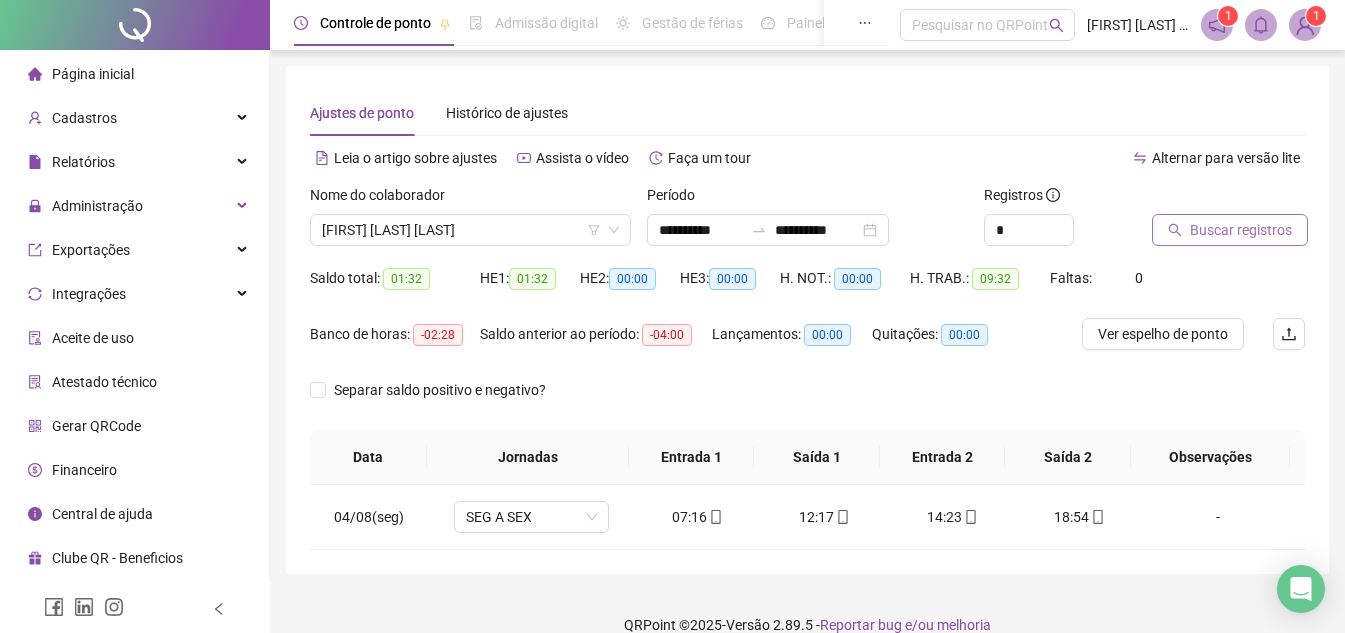 click on "Buscar registros" at bounding box center (1241, 230) 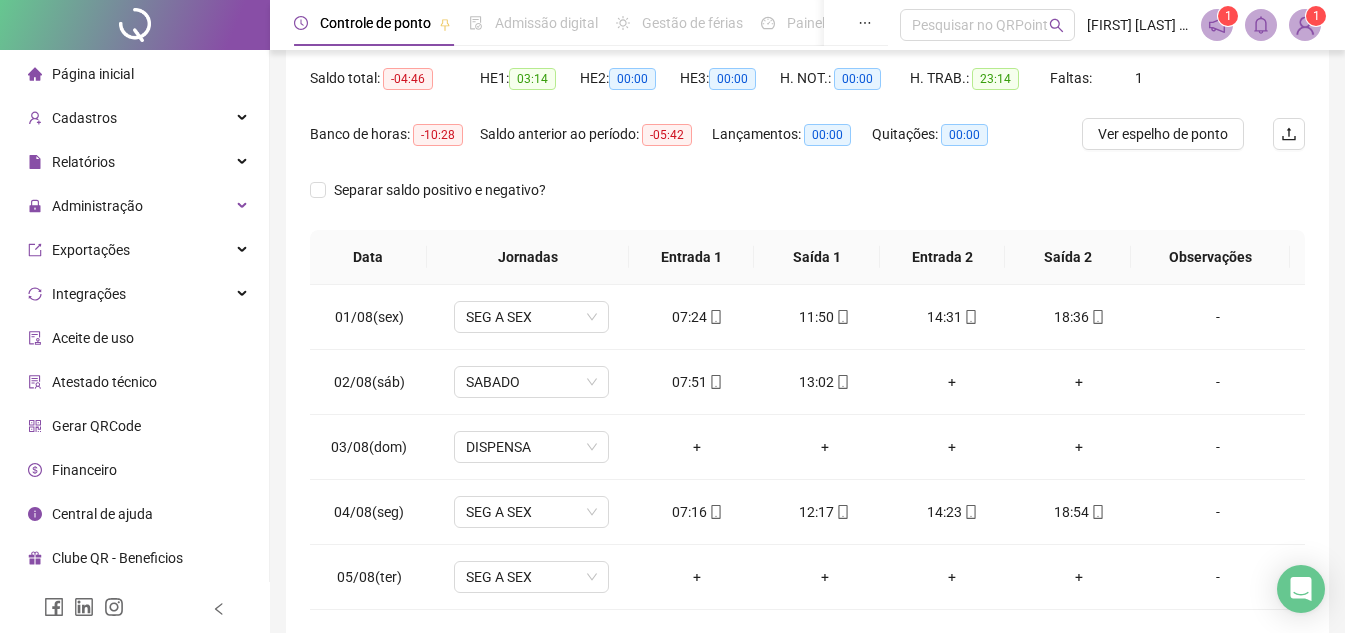 scroll, scrollTop: 287, scrollLeft: 0, axis: vertical 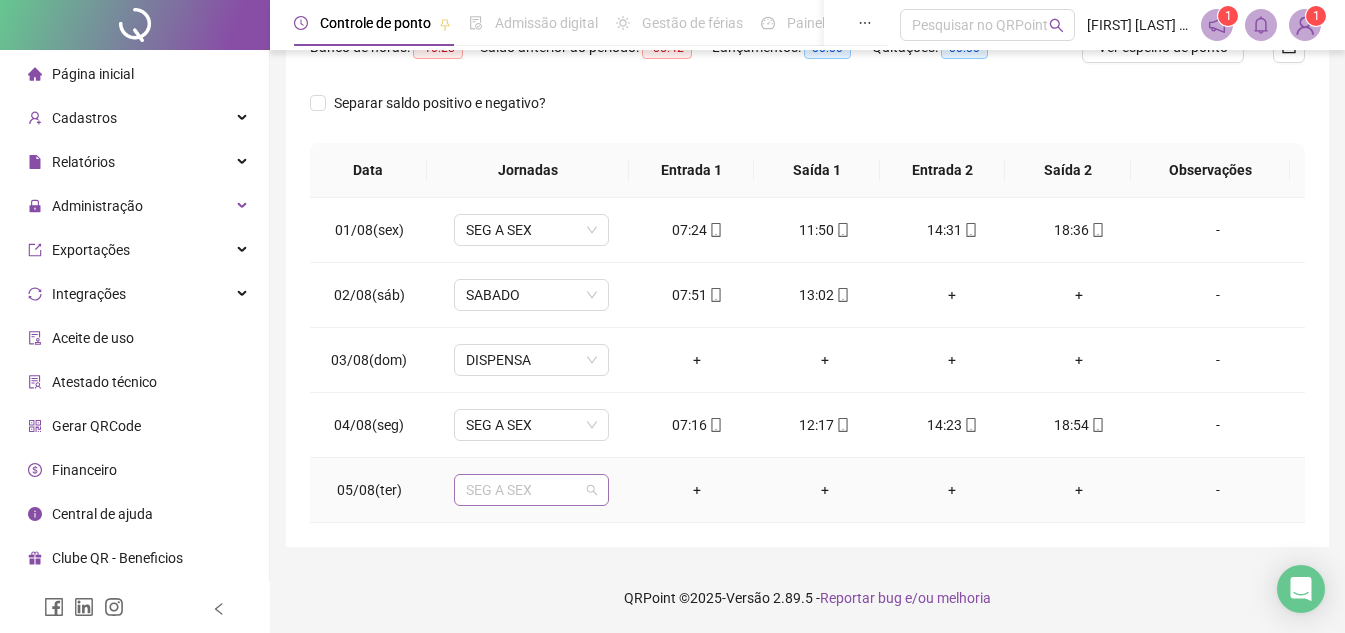 click on "SEG A SEX" at bounding box center [531, 490] 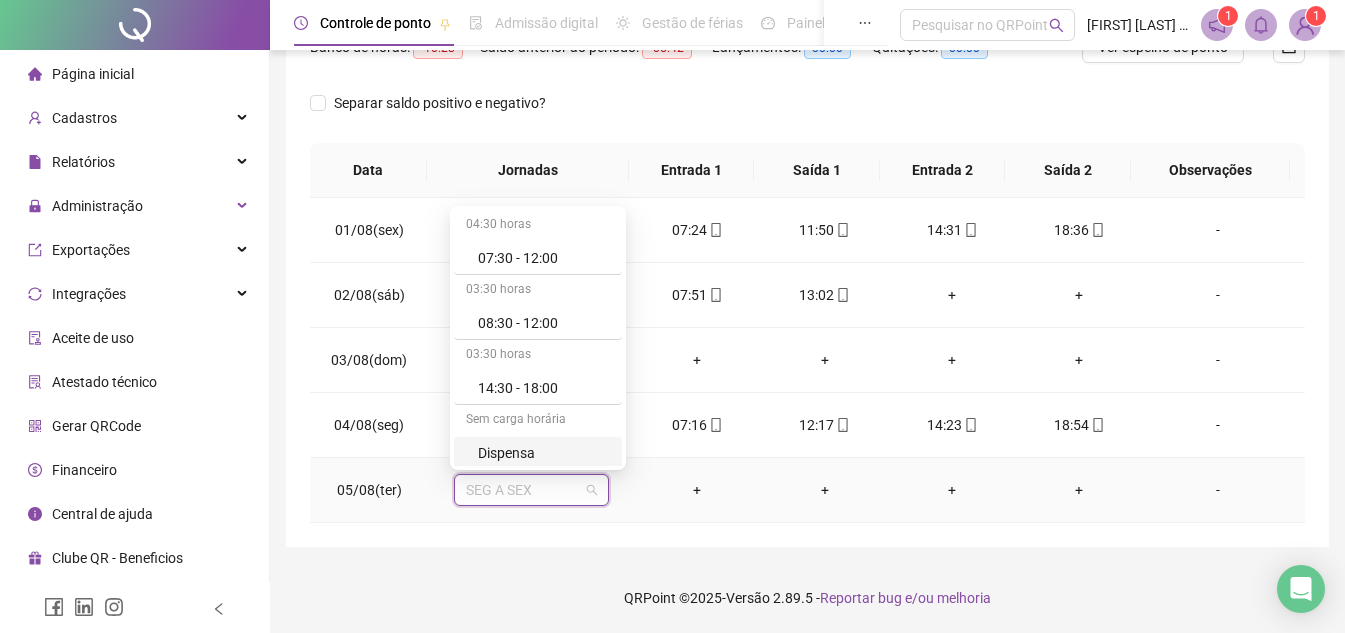 scroll, scrollTop: 200, scrollLeft: 0, axis: vertical 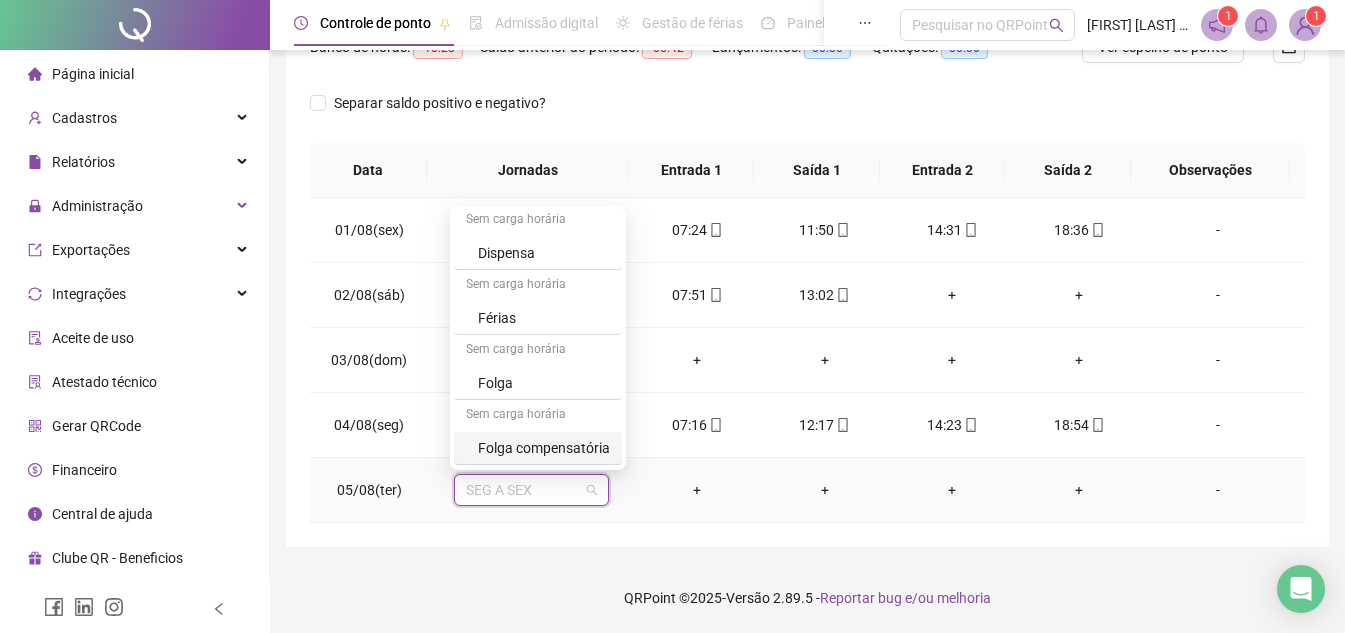 click on "Folga compensatória" at bounding box center [544, 448] 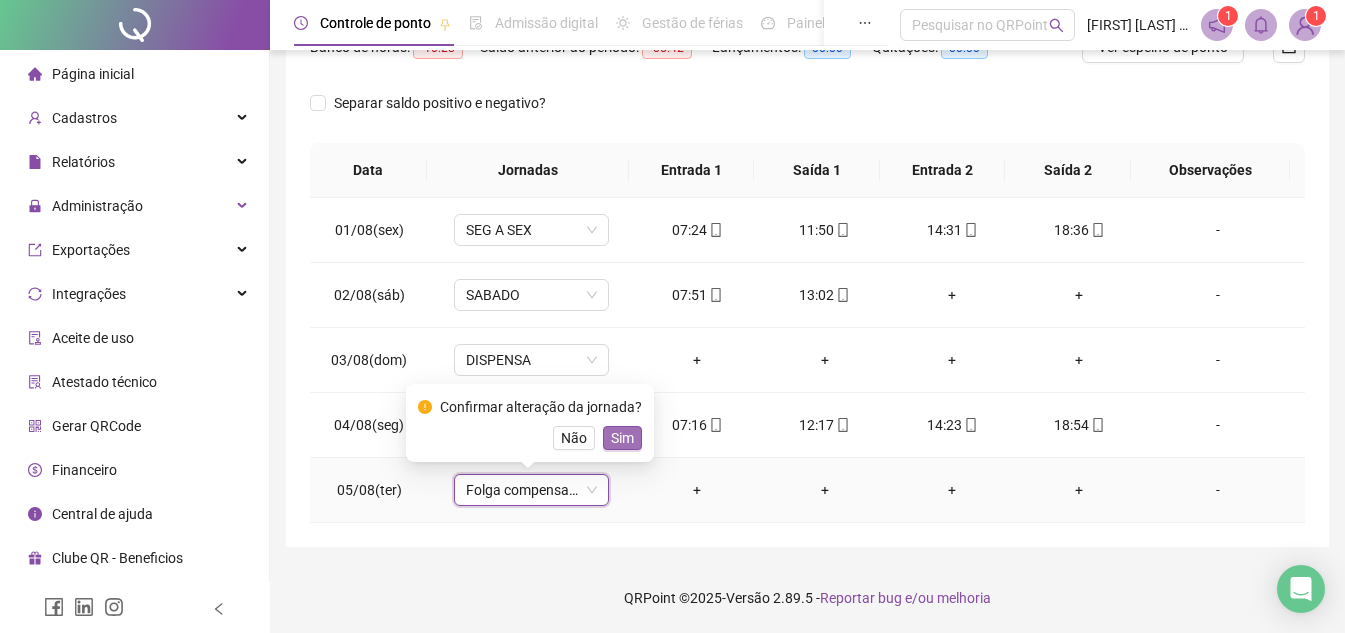 click on "Sim" at bounding box center [622, 438] 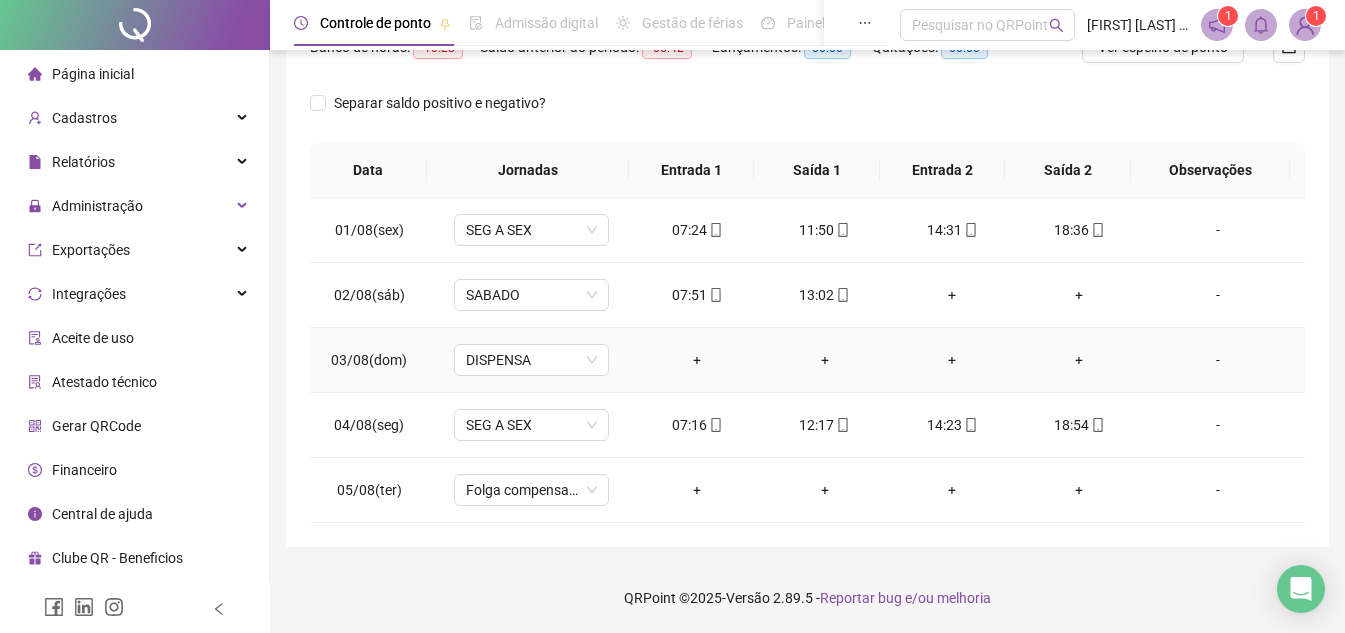 scroll, scrollTop: 87, scrollLeft: 0, axis: vertical 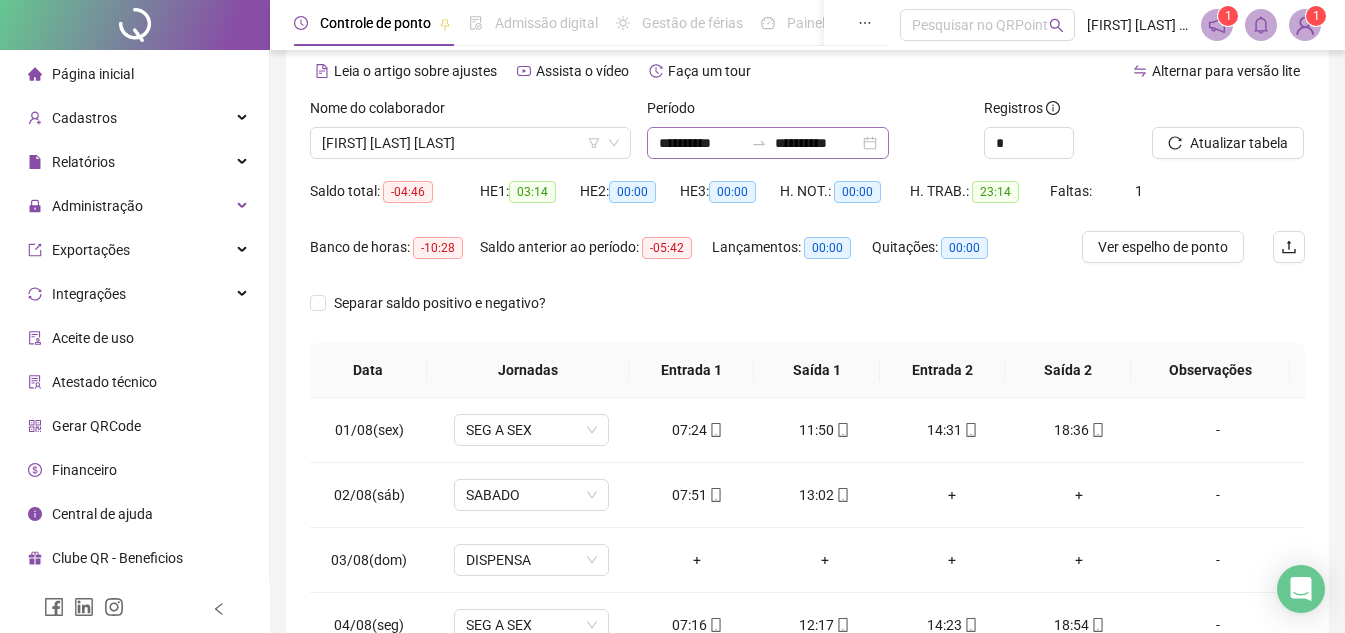 click on "**********" at bounding box center (768, 143) 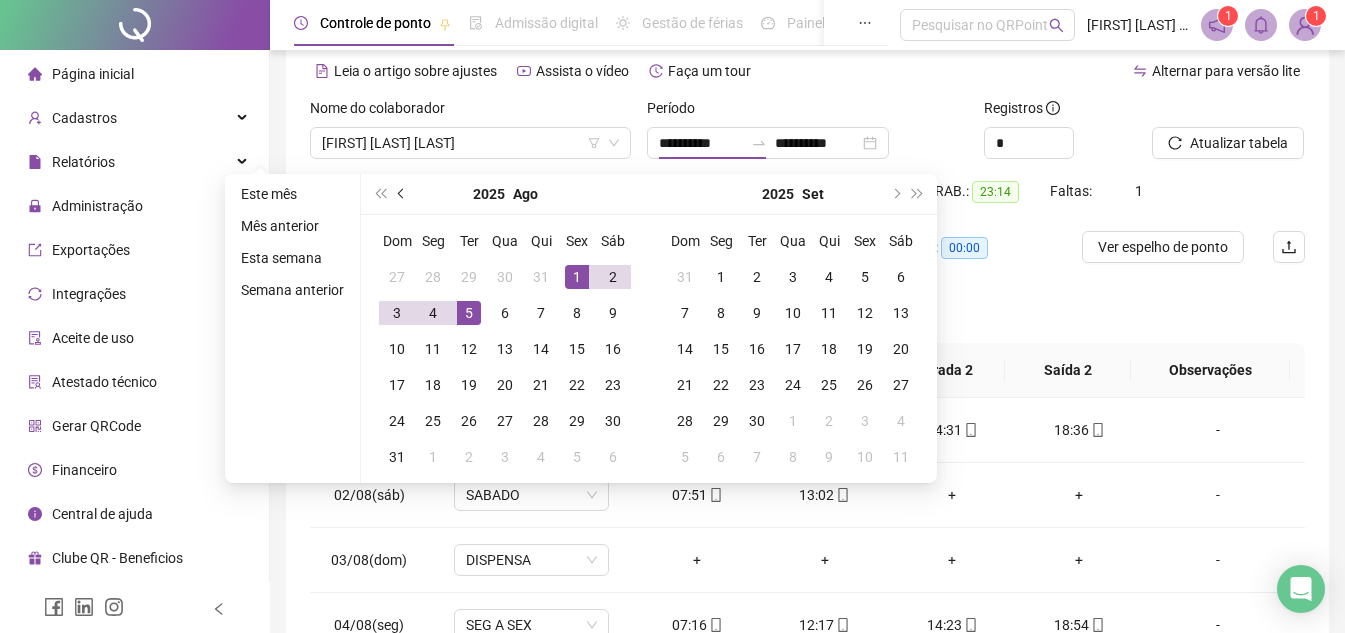 click at bounding box center [403, 194] 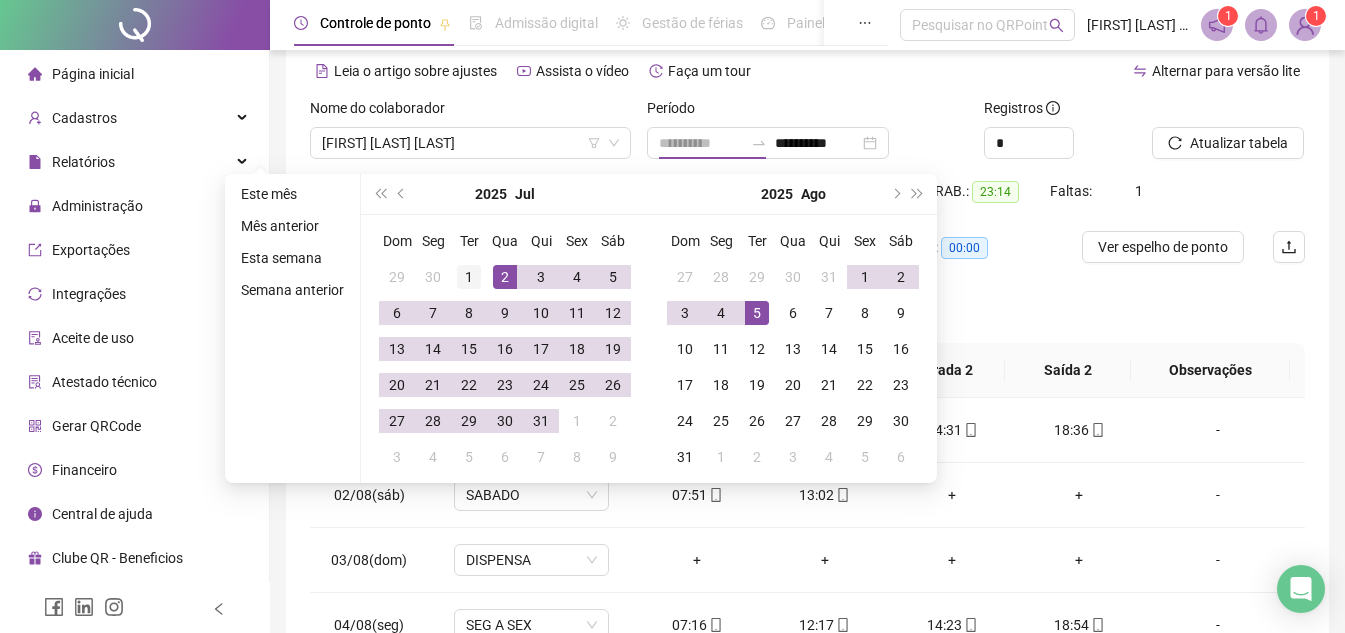 type on "**********" 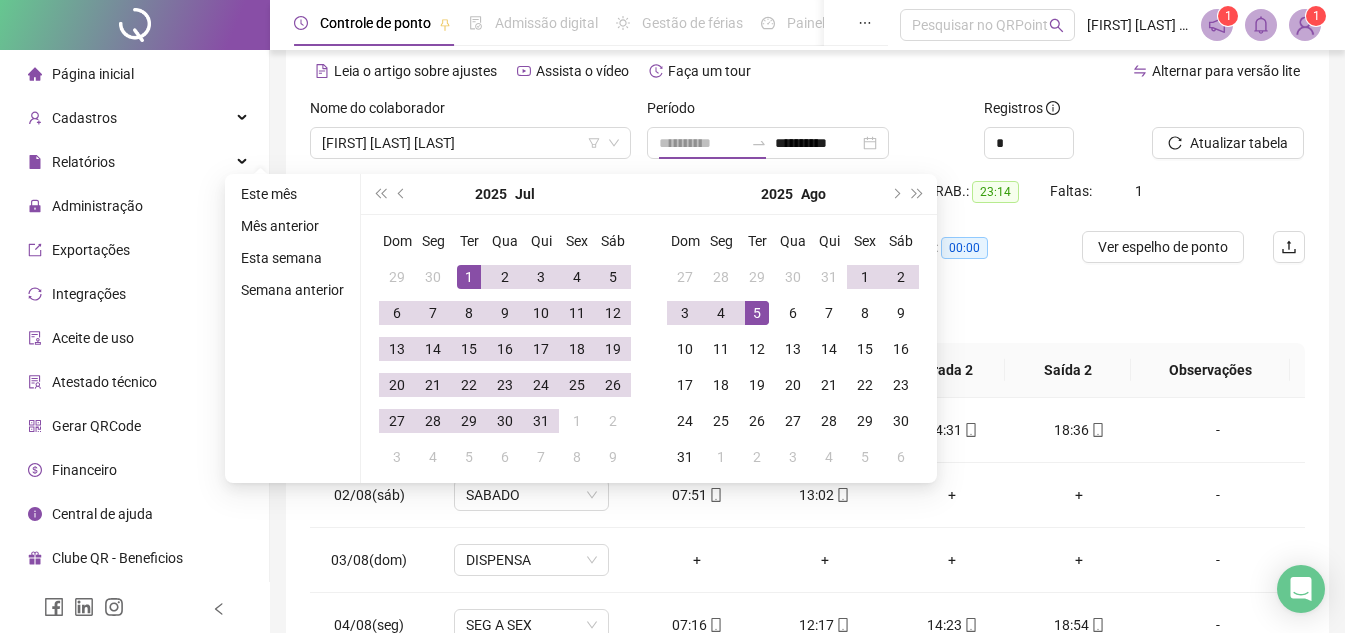 click on "1" at bounding box center [469, 277] 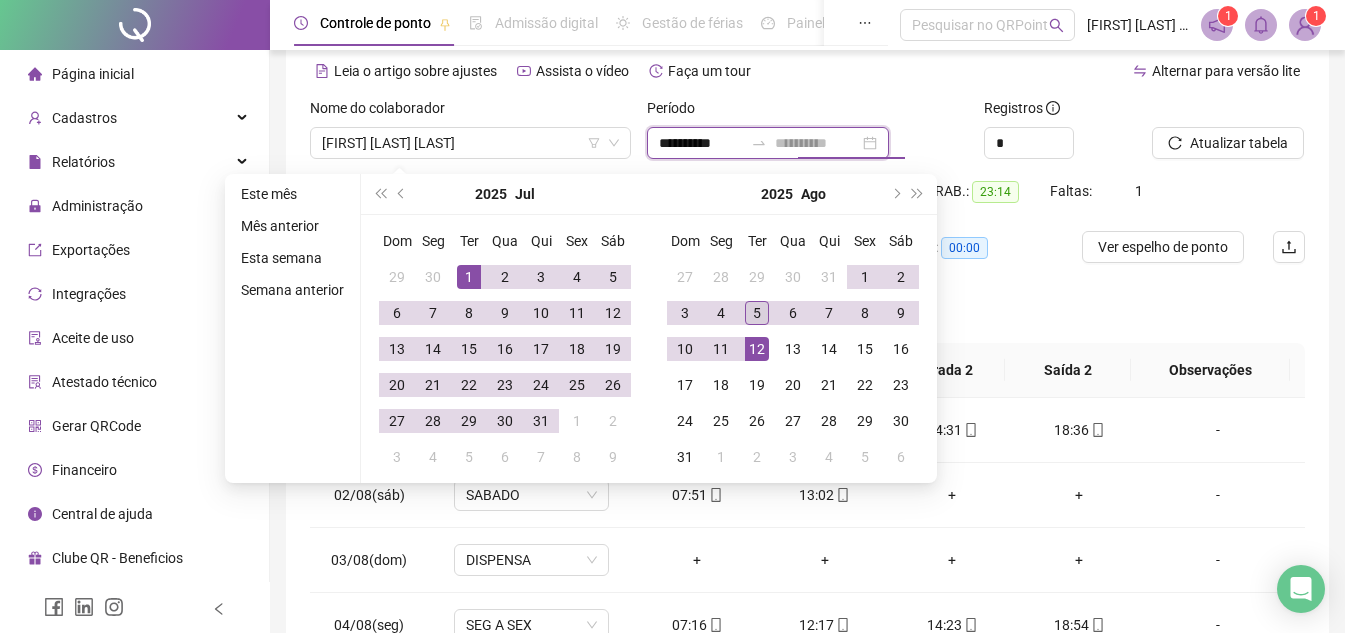 type on "**********" 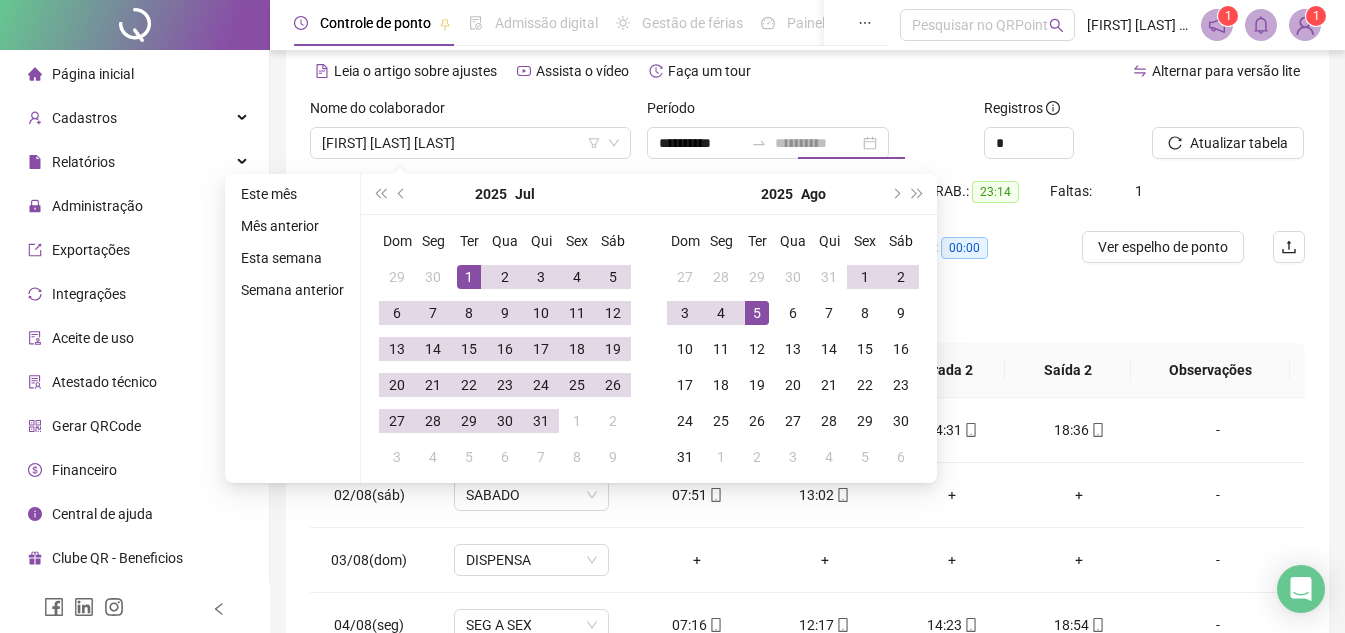 click on "5" at bounding box center (757, 313) 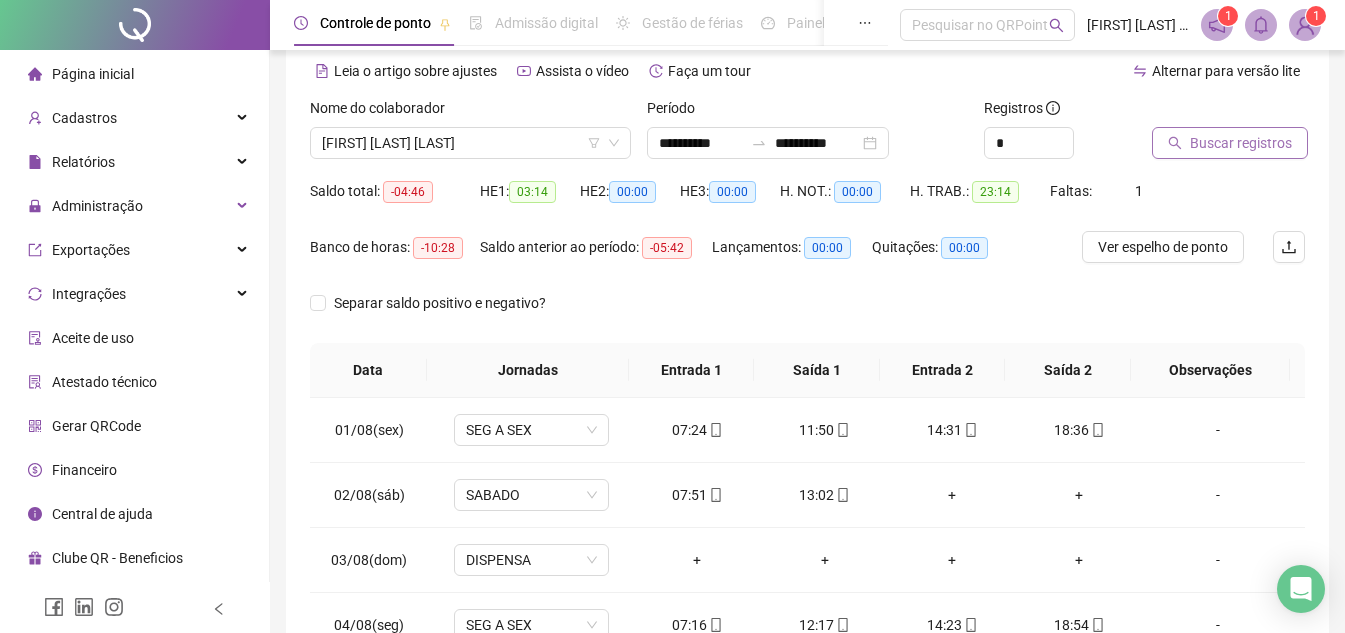 click on "Buscar registros" at bounding box center [1230, 143] 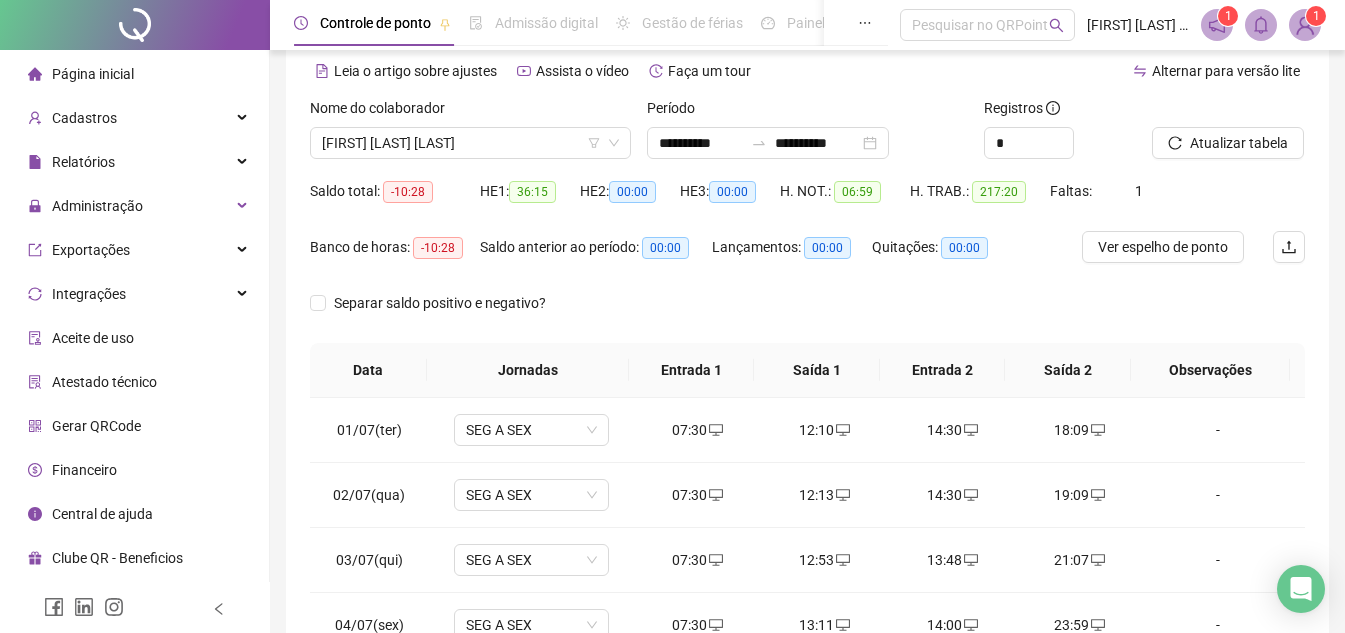 scroll, scrollTop: 389, scrollLeft: 0, axis: vertical 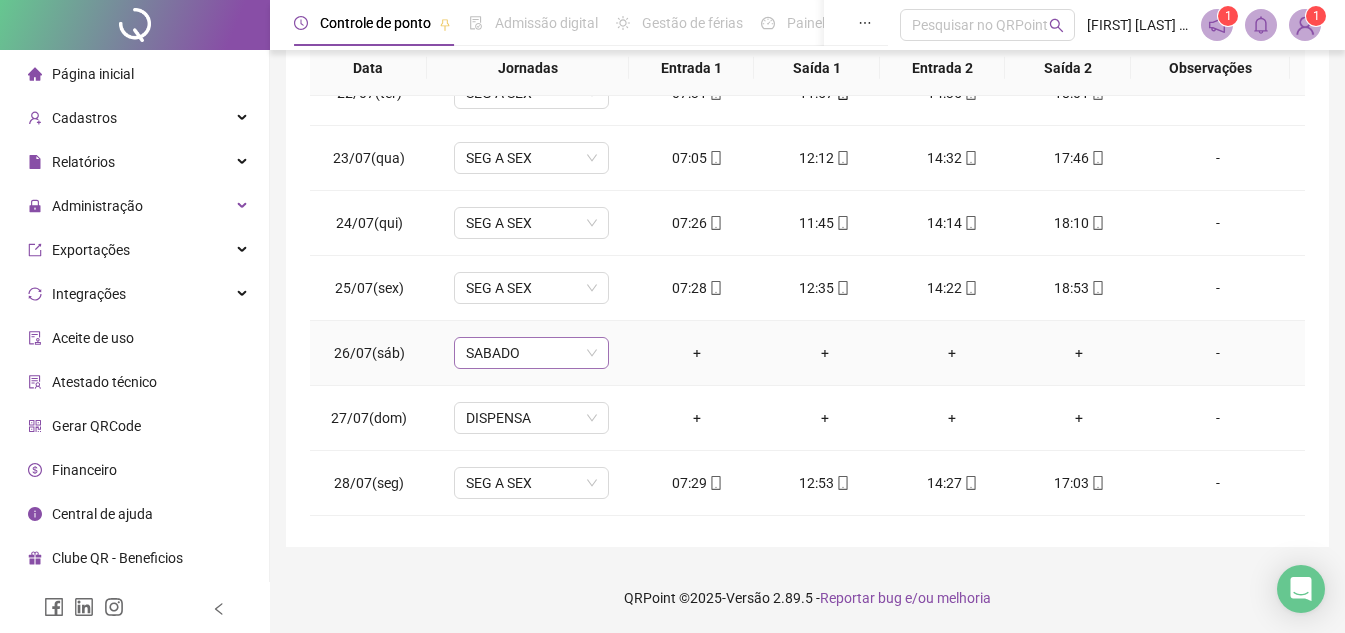 click on "SABADO" at bounding box center [531, 353] 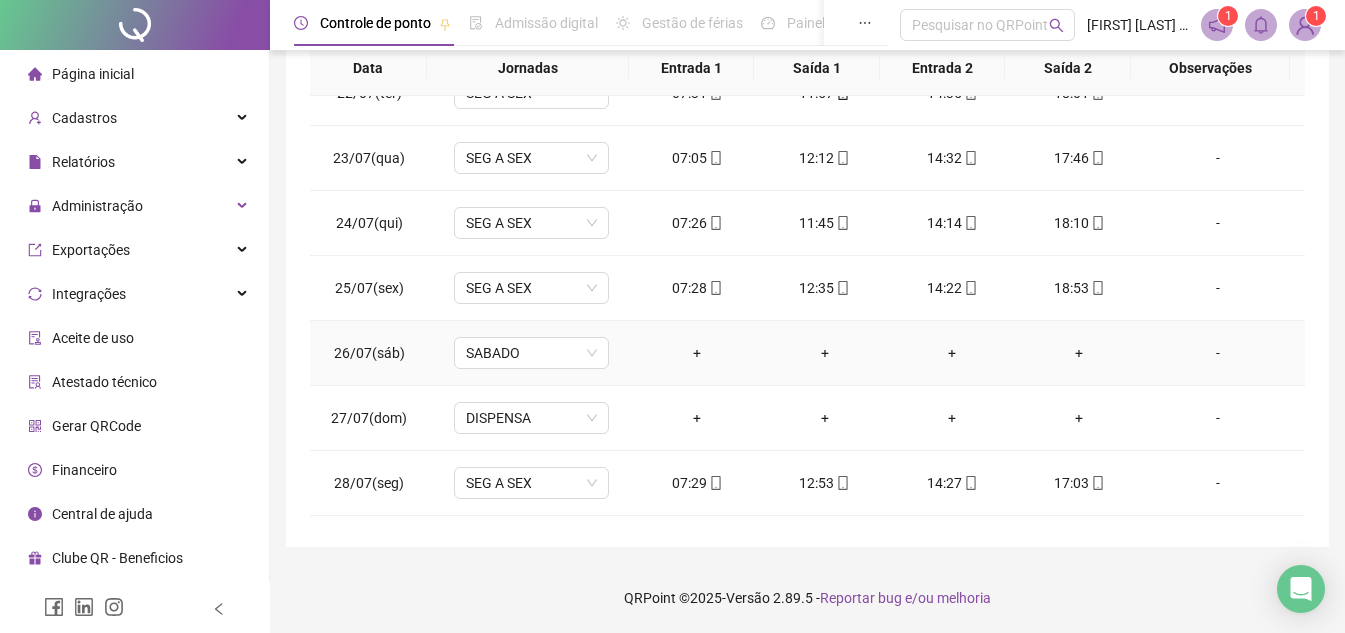 click on "SABADO" at bounding box center (531, 353) 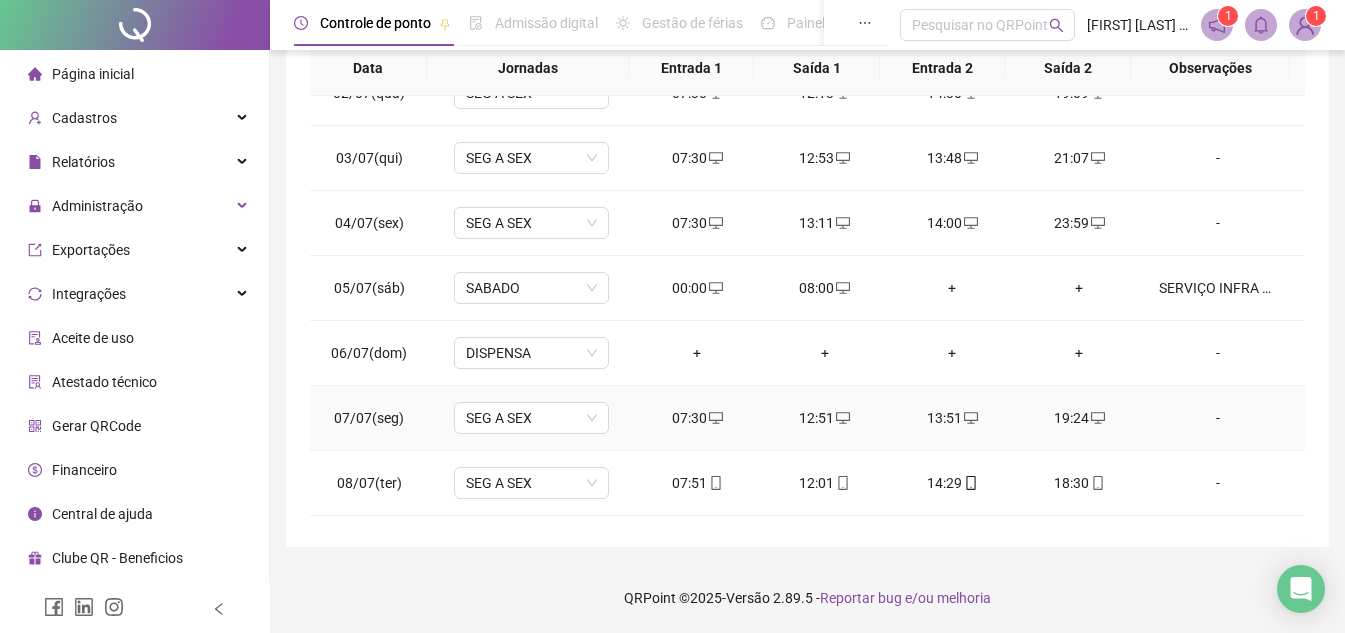 scroll, scrollTop: 0, scrollLeft: 0, axis: both 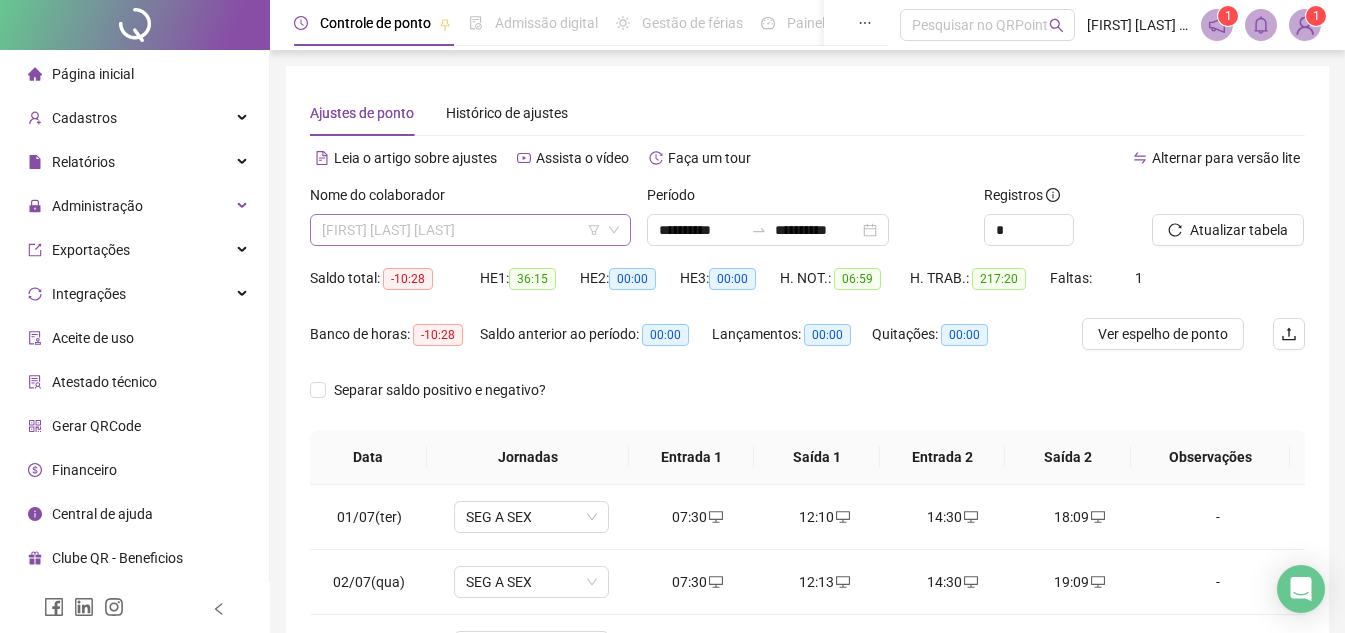 click on "[FIRST] [LAST] [LAST]" at bounding box center (470, 230) 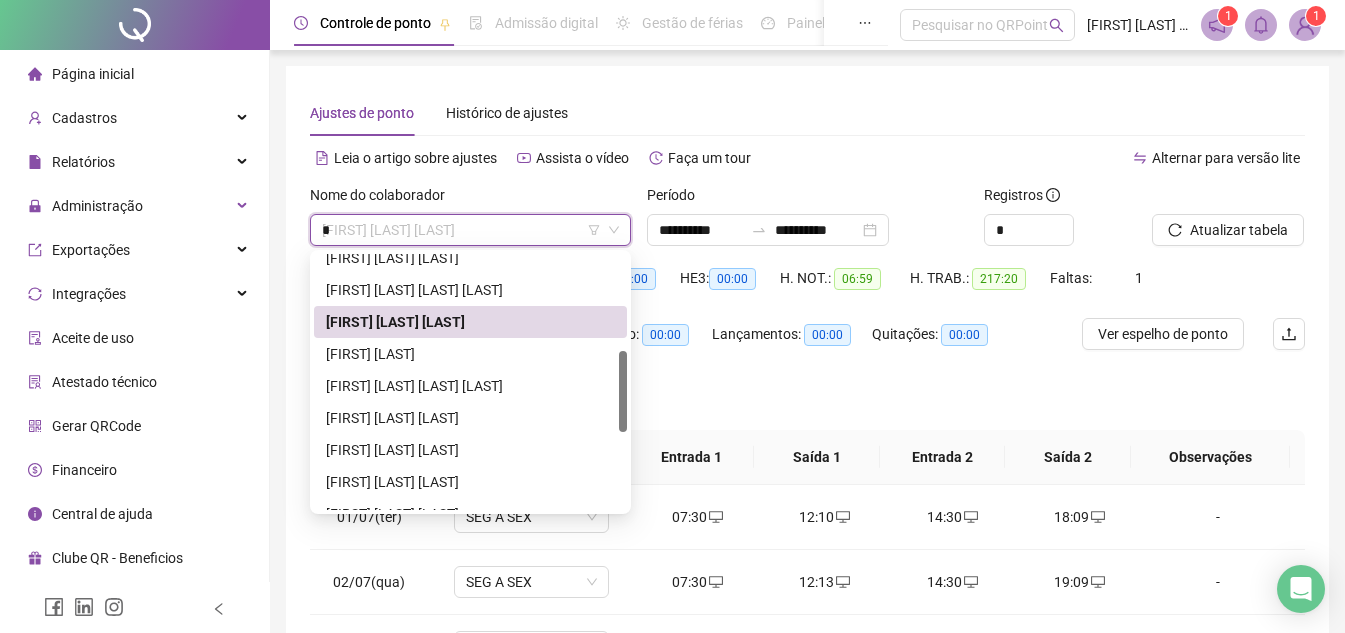 scroll, scrollTop: 0, scrollLeft: 0, axis: both 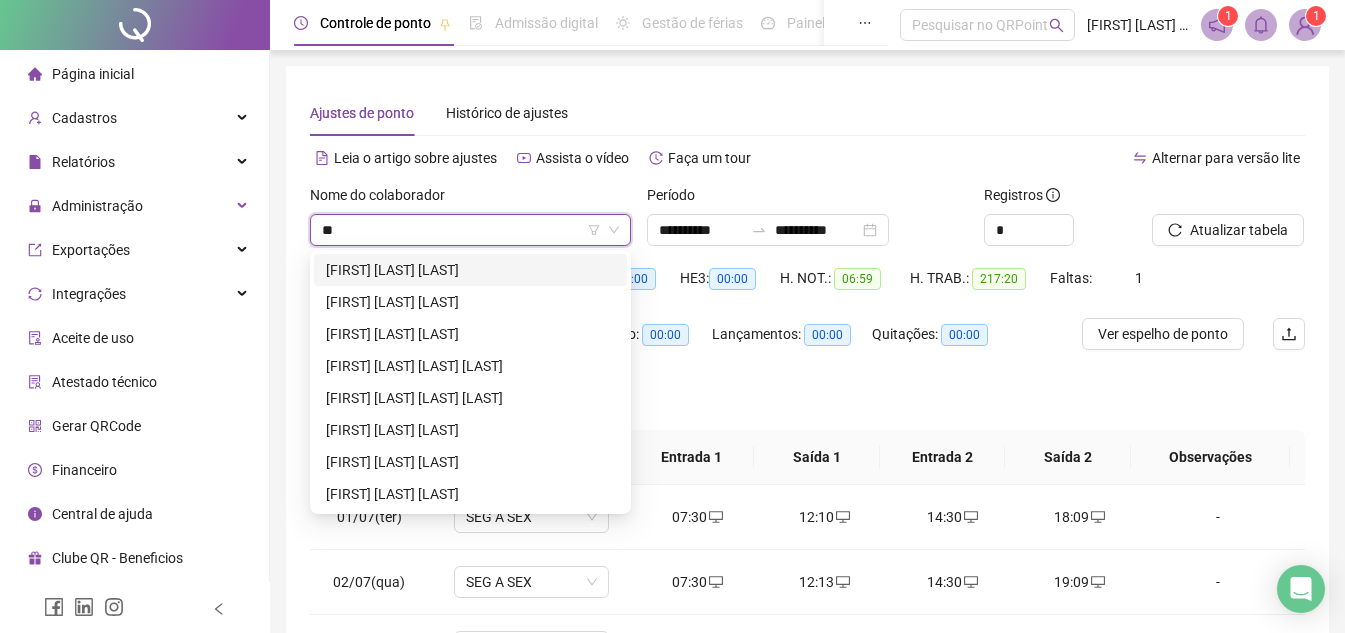 type on "***" 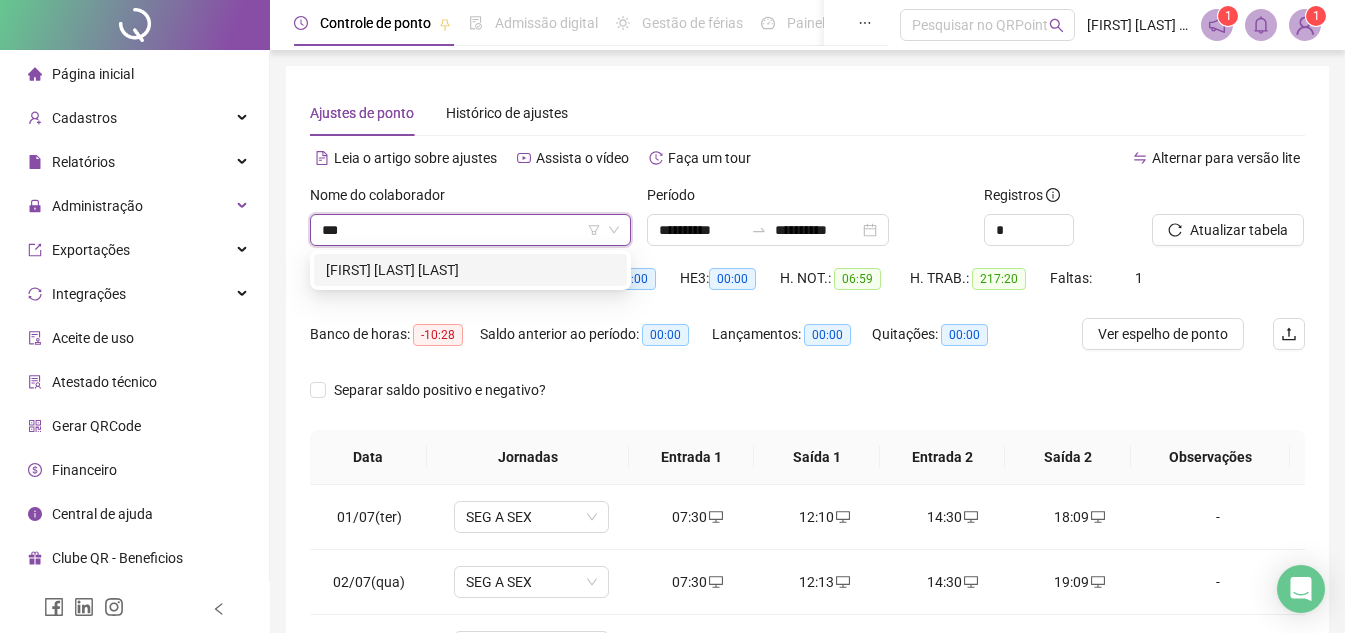 click on "[FIRST] [LAST] [LAST]" at bounding box center (470, 270) 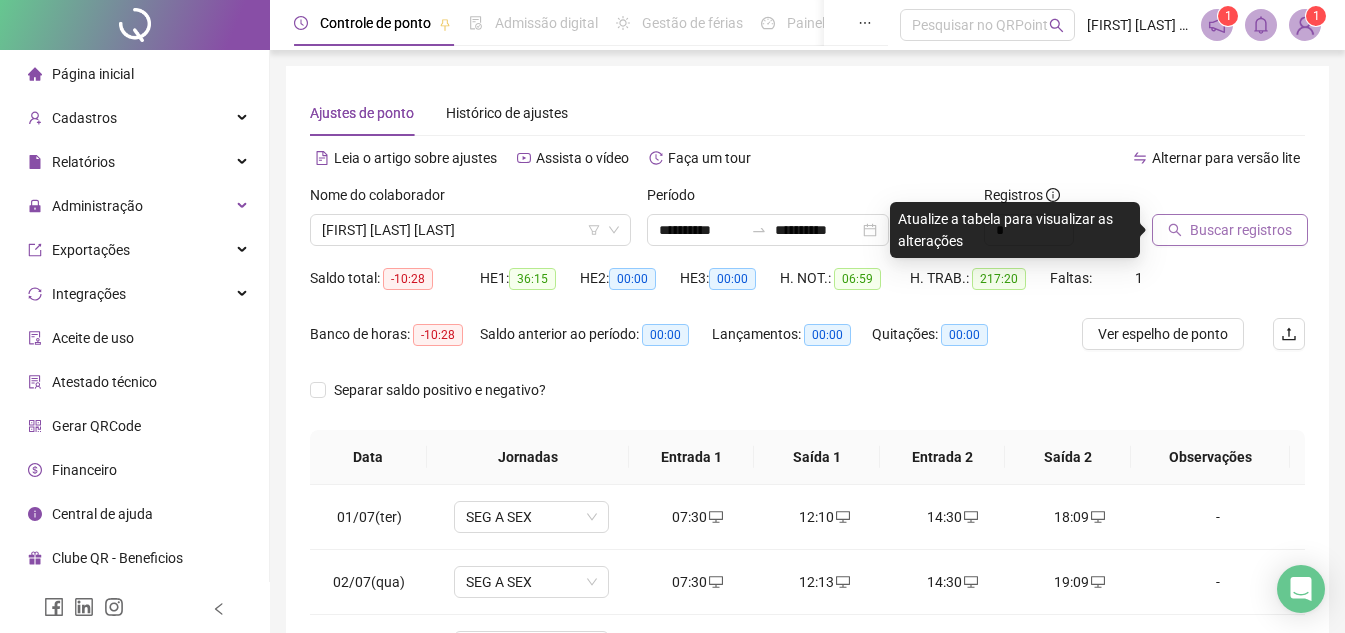click on "Buscar registros" at bounding box center [1230, 230] 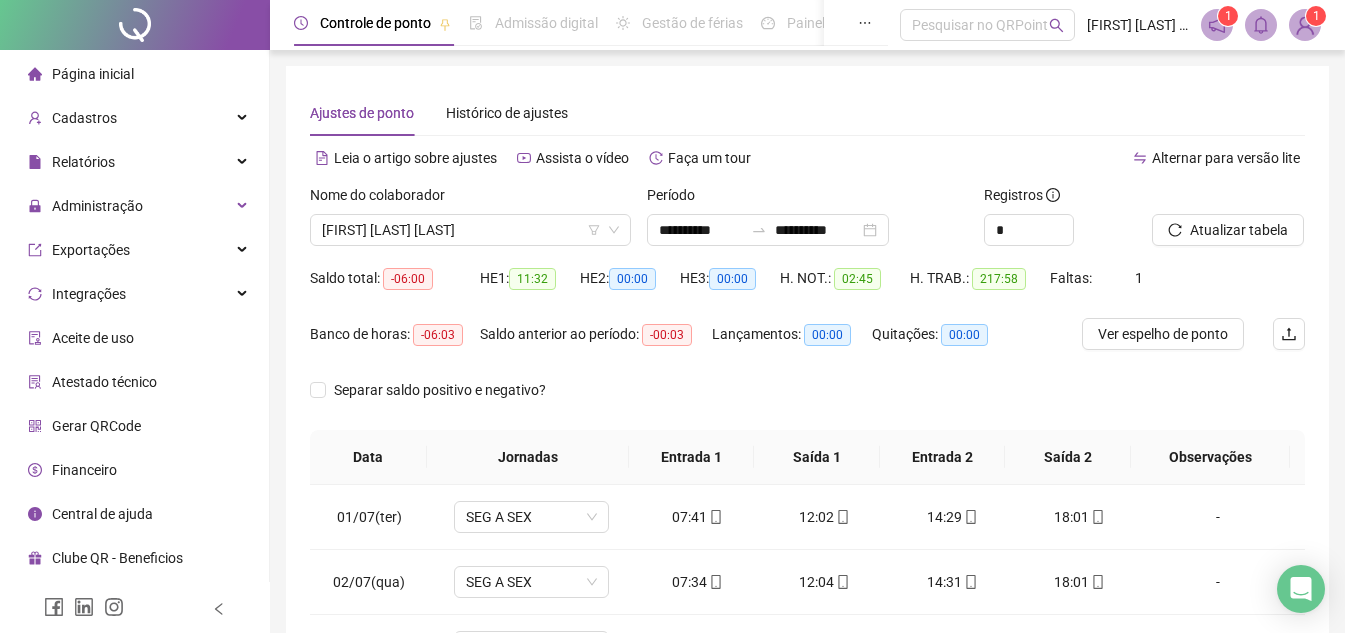 scroll, scrollTop: 389, scrollLeft: 0, axis: vertical 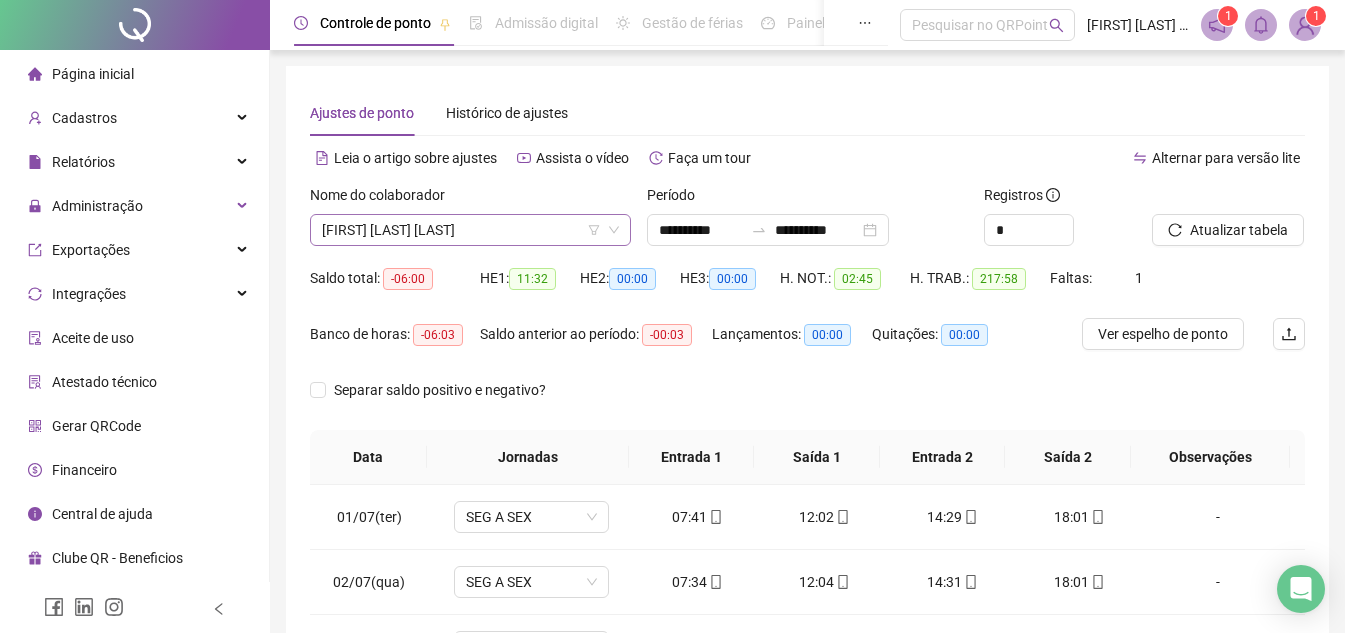 click on "[FIRST] [LAST] [LAST]" at bounding box center [470, 230] 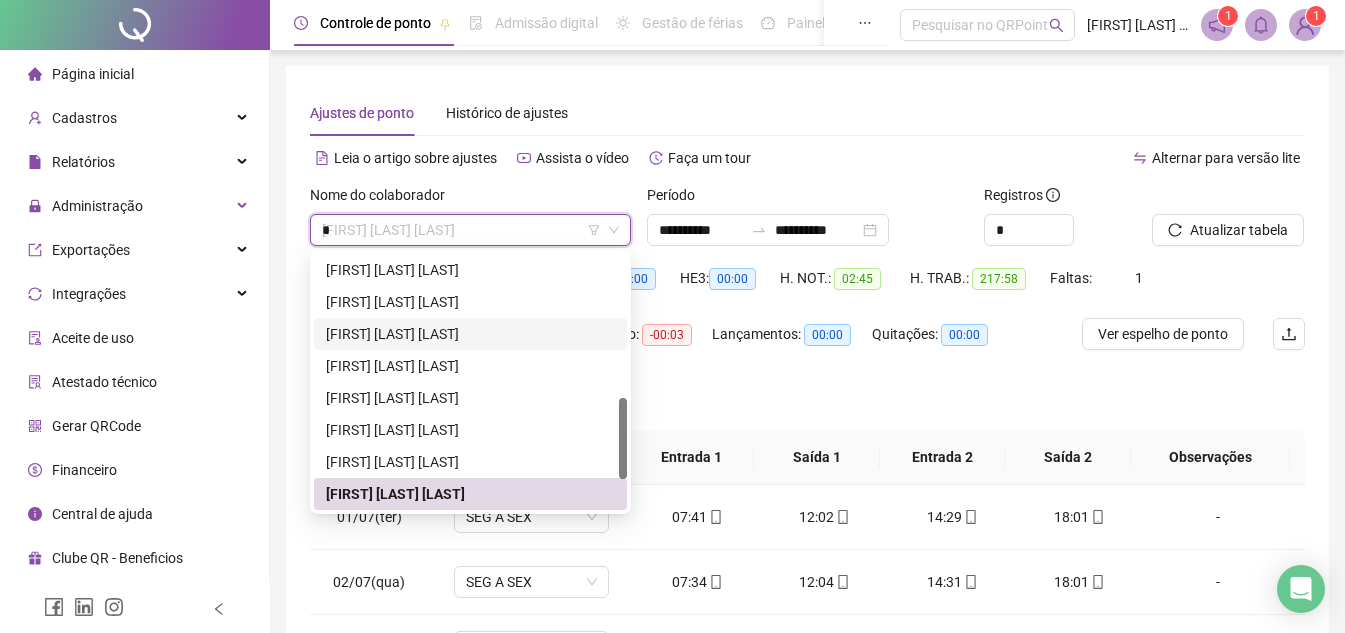 scroll, scrollTop: 0, scrollLeft: 0, axis: both 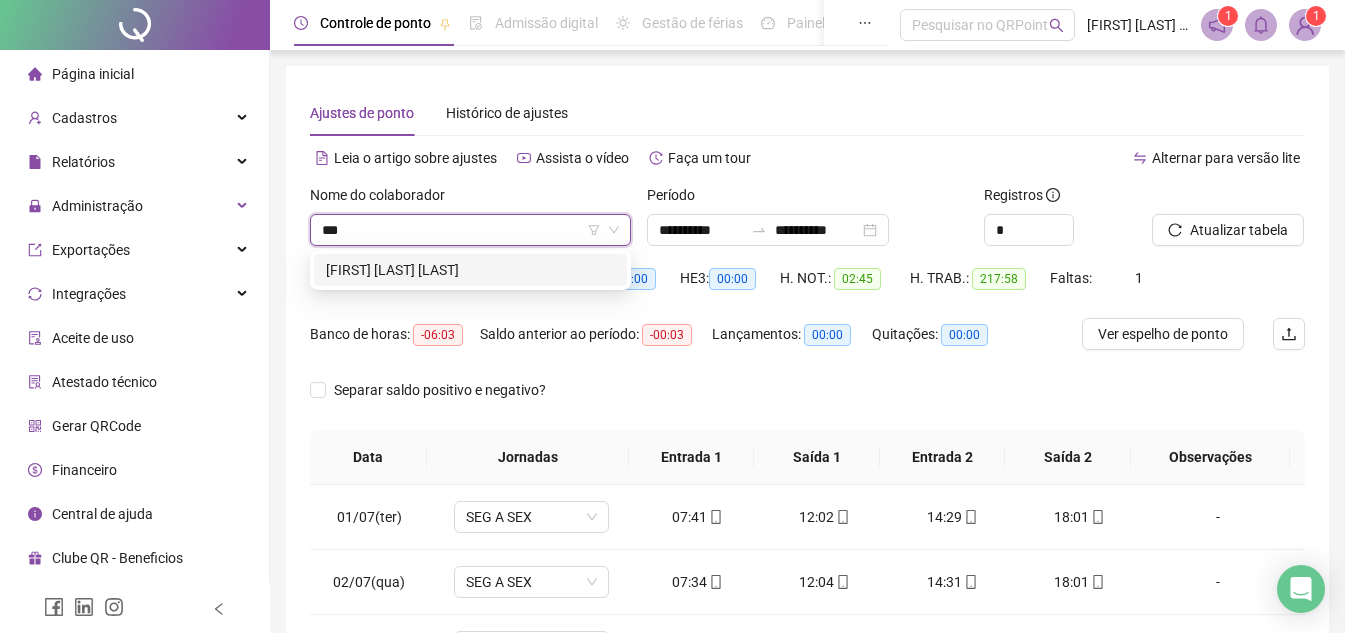 type on "****" 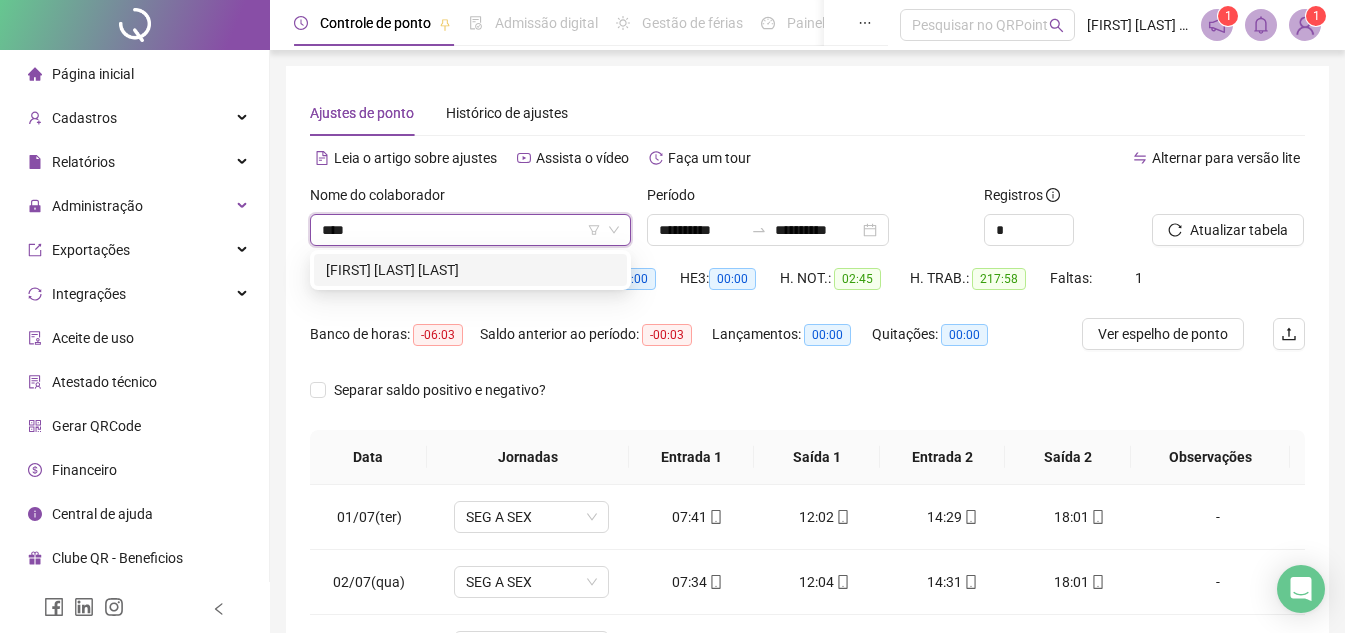 drag, startPoint x: 473, startPoint y: 274, endPoint x: 1359, endPoint y: 401, distance: 895.05585 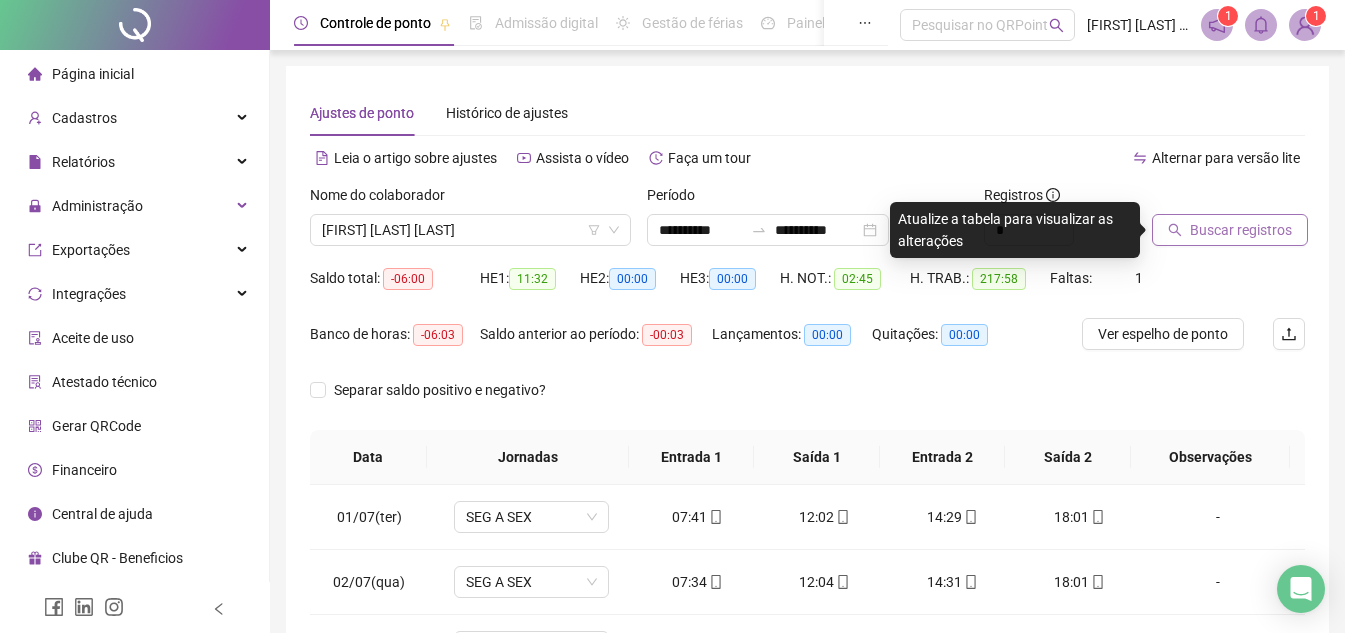 click on "Buscar registros" at bounding box center (1241, 230) 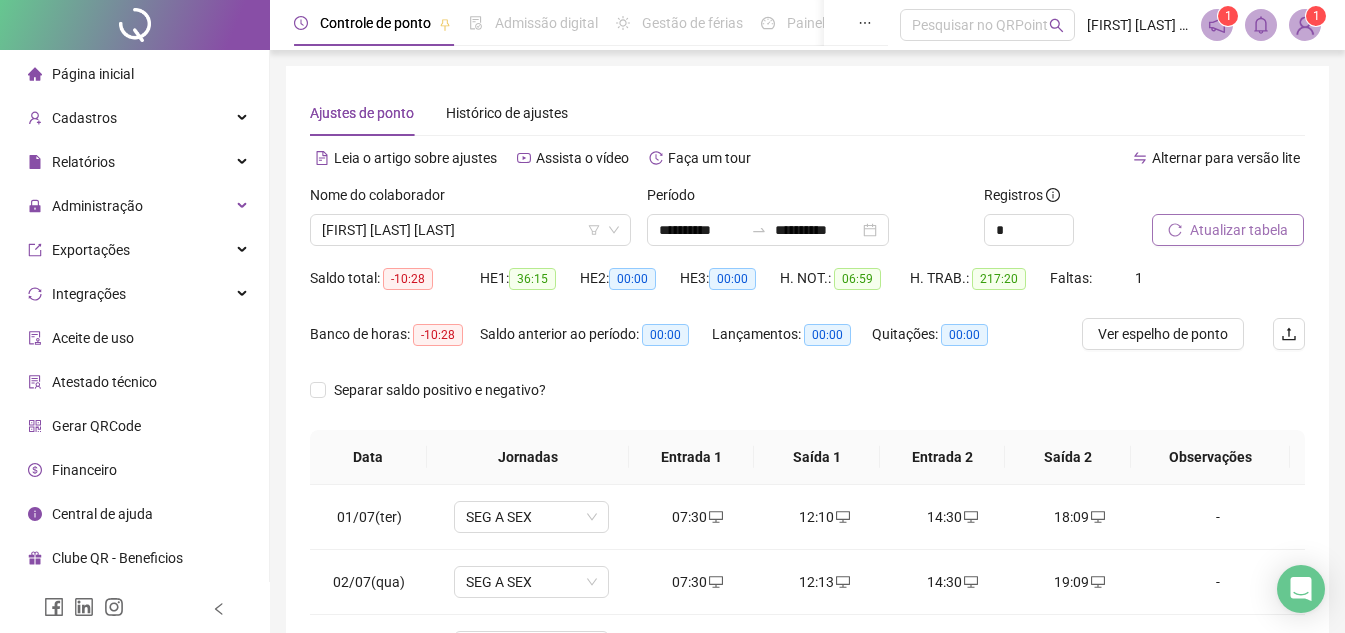 scroll, scrollTop: 389, scrollLeft: 0, axis: vertical 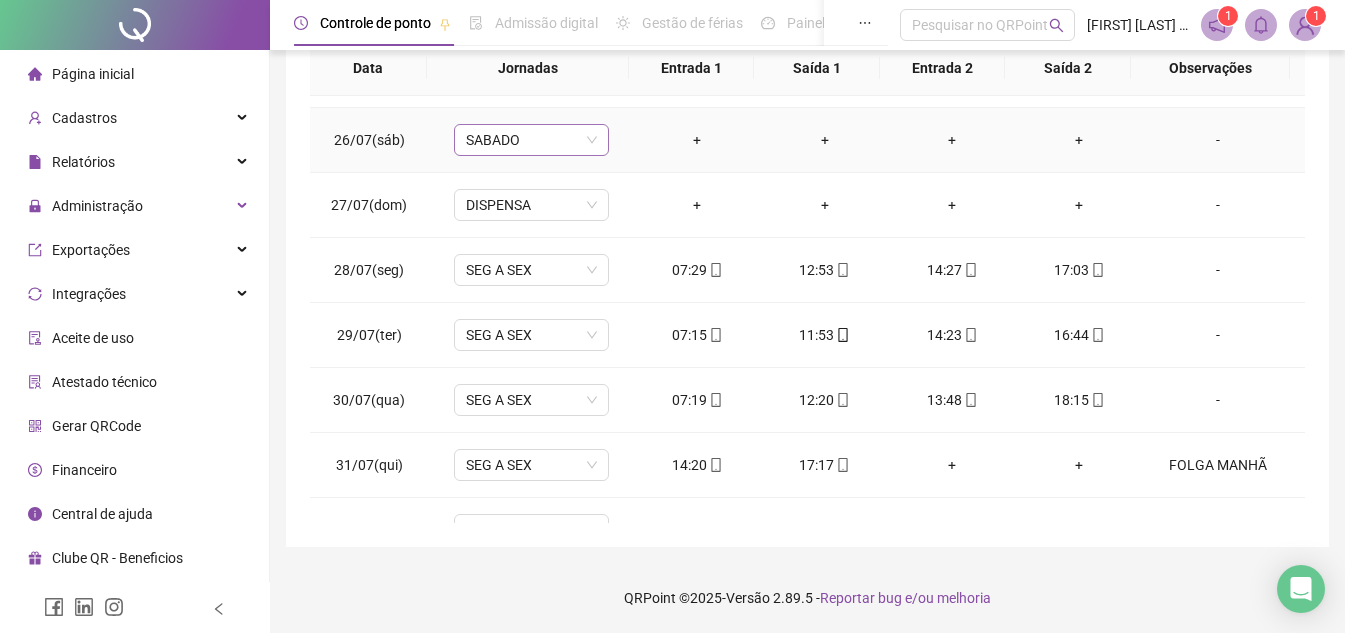 click on "SABADO" at bounding box center (531, 140) 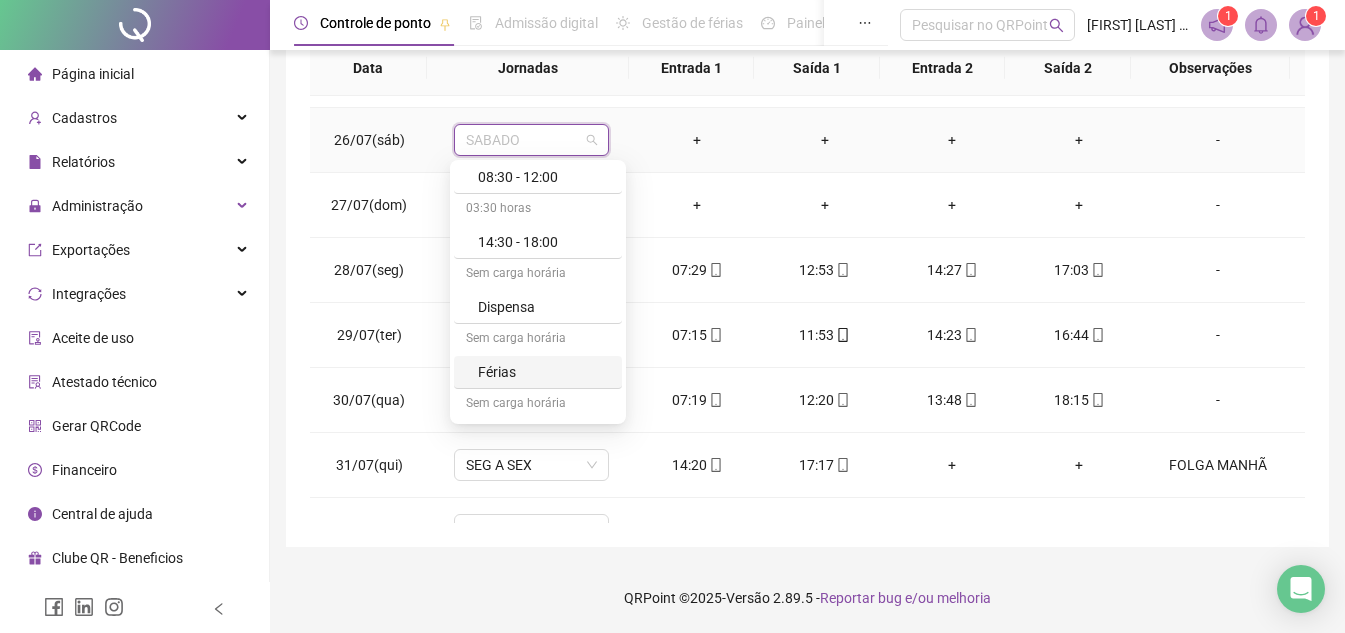scroll, scrollTop: 200, scrollLeft: 0, axis: vertical 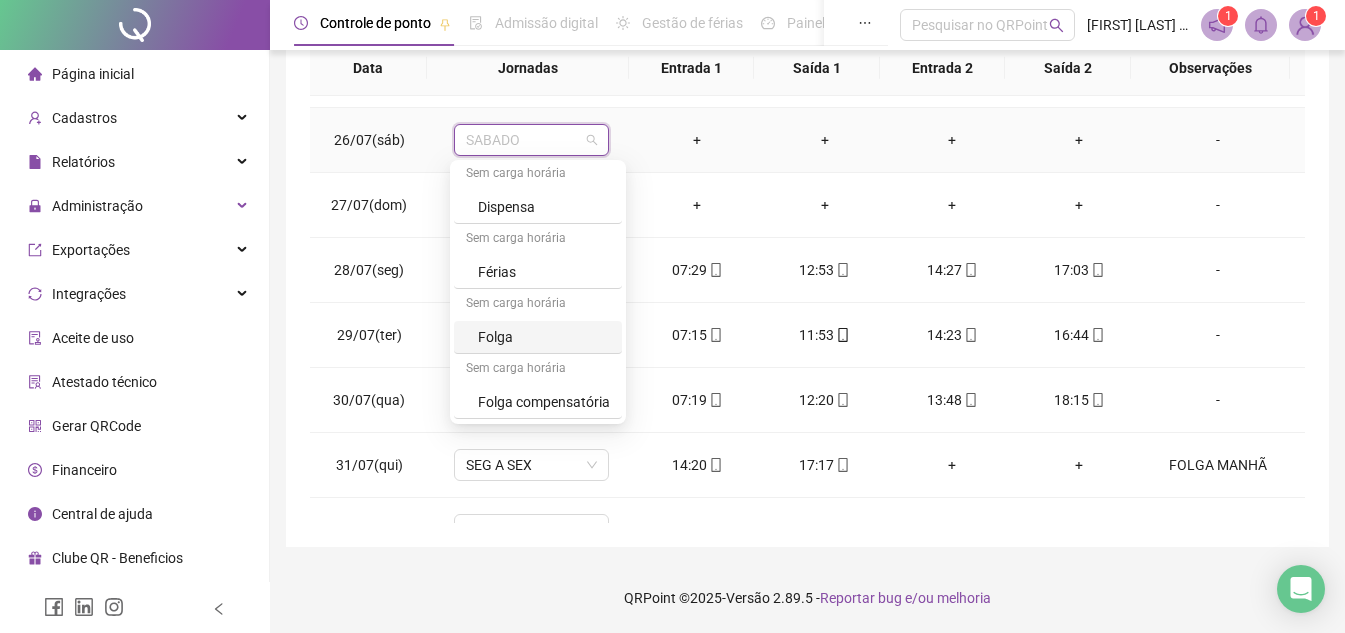 click on "Folga" at bounding box center (544, 337) 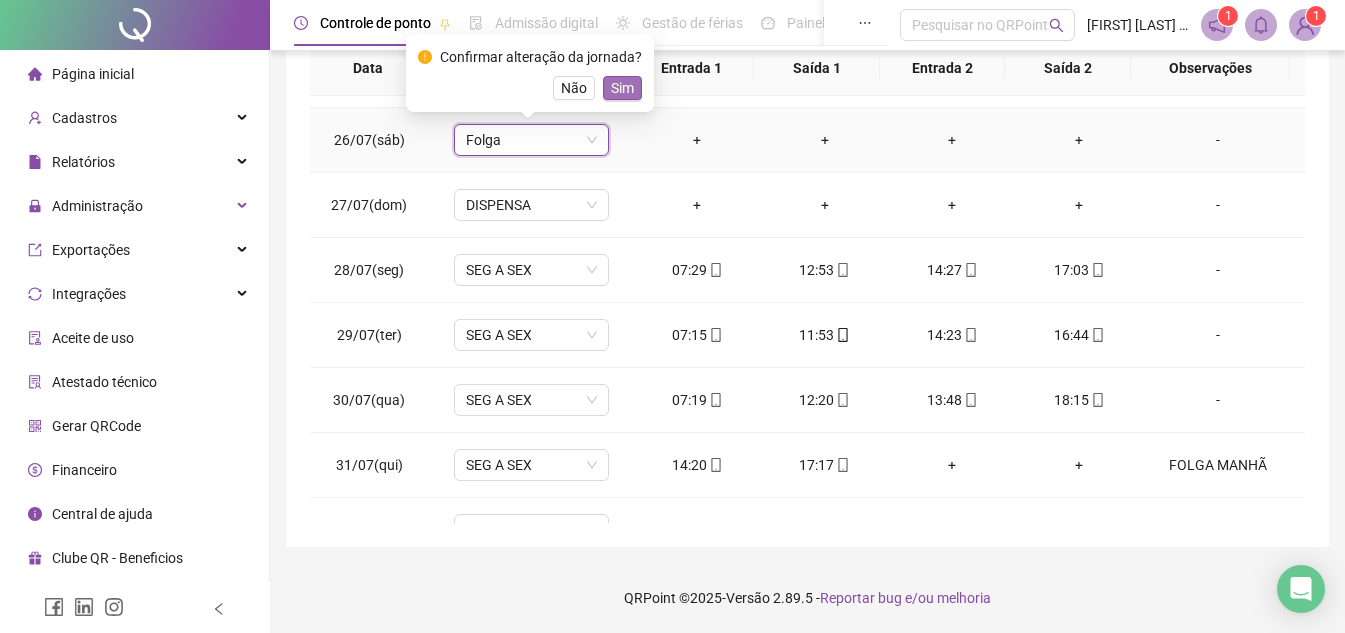 click on "Sim" at bounding box center [622, 88] 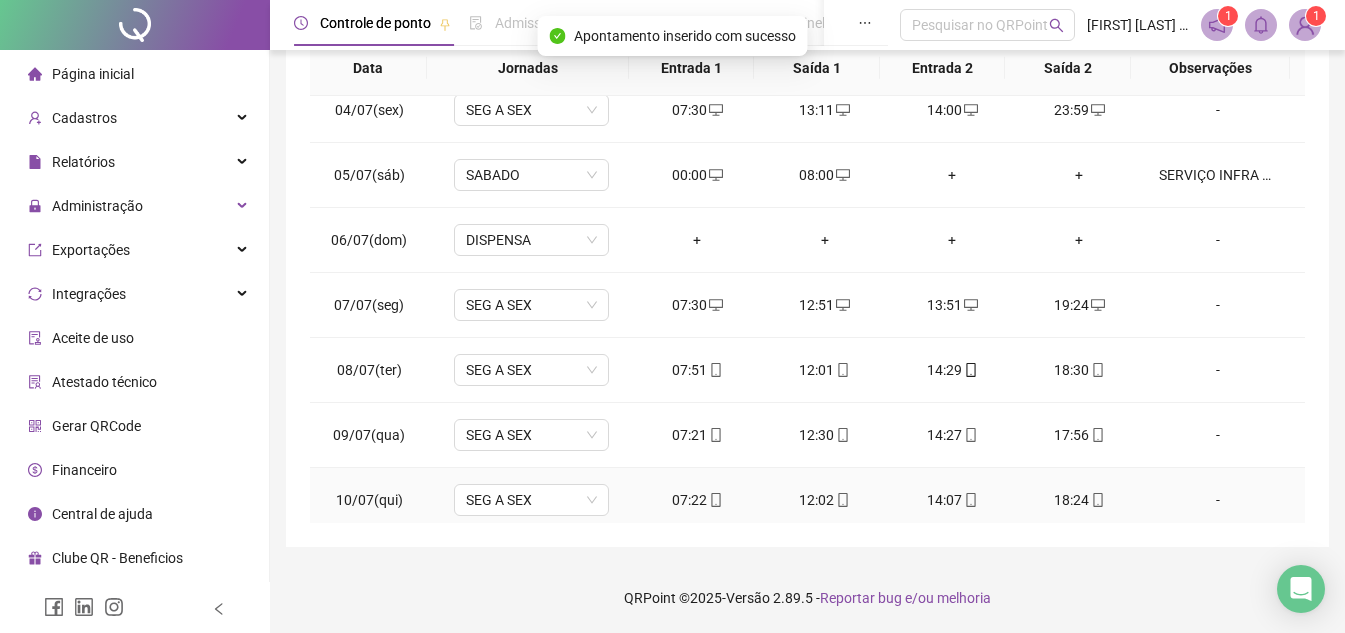 scroll, scrollTop: 0, scrollLeft: 0, axis: both 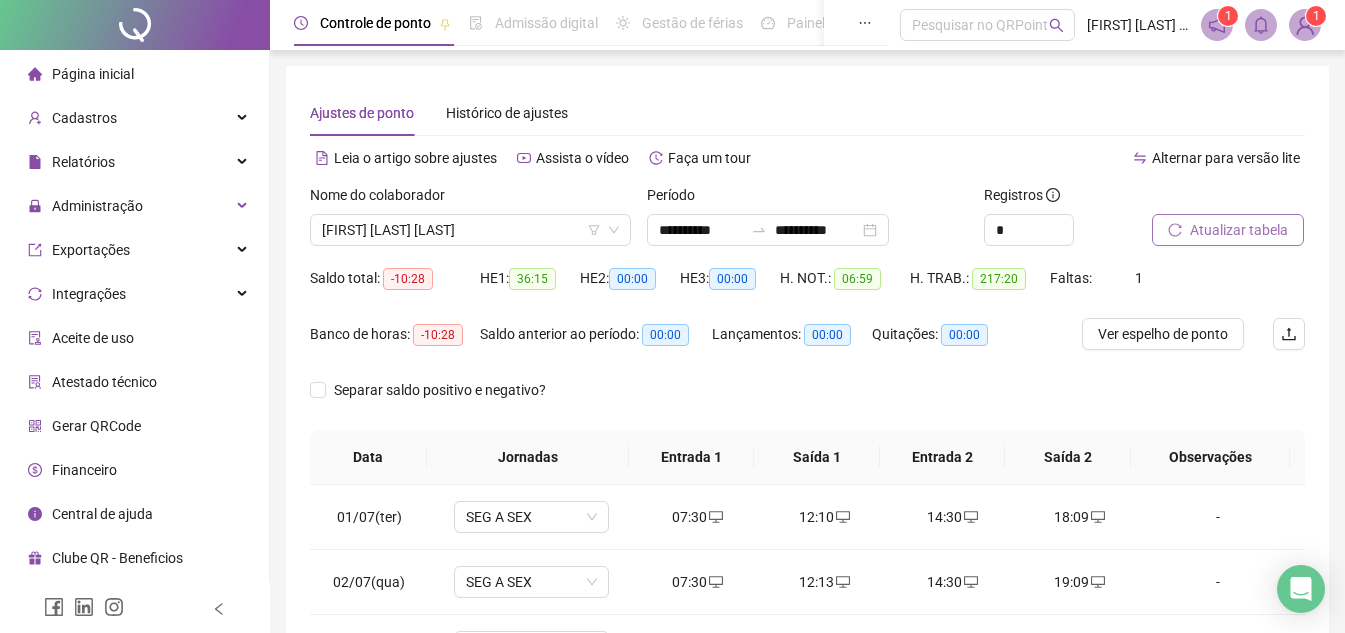click on "Atualizar tabela" at bounding box center (1228, 230) 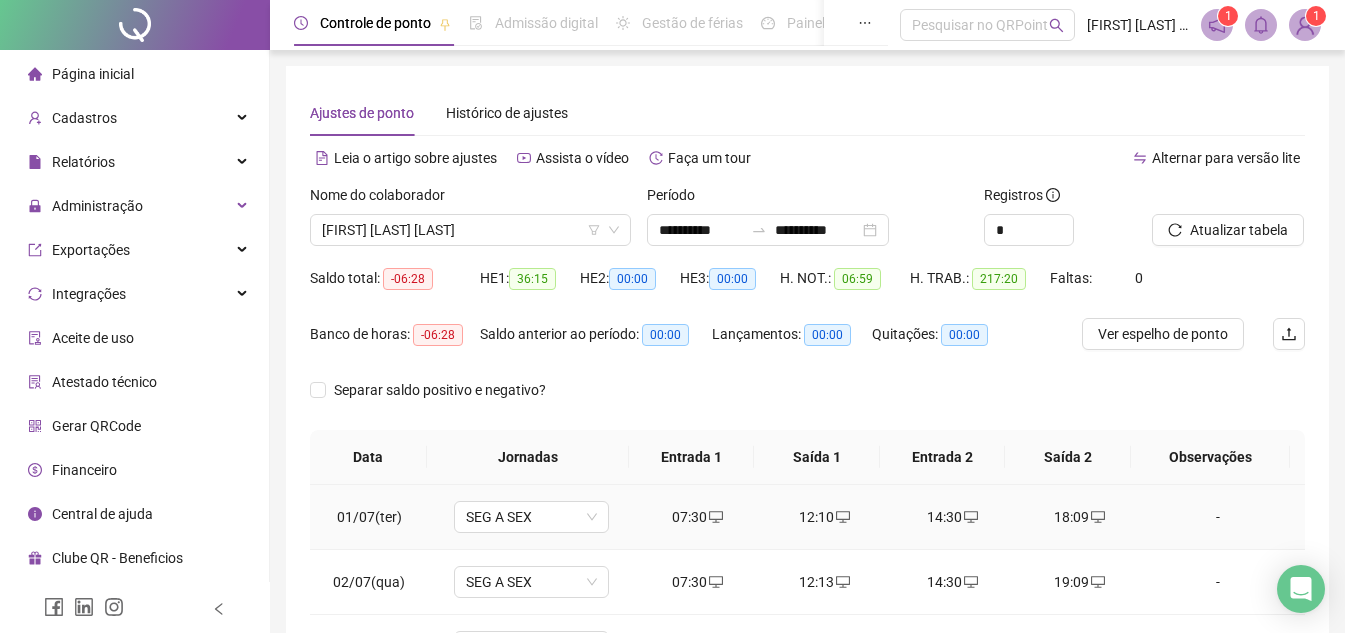 scroll, scrollTop: 389, scrollLeft: 0, axis: vertical 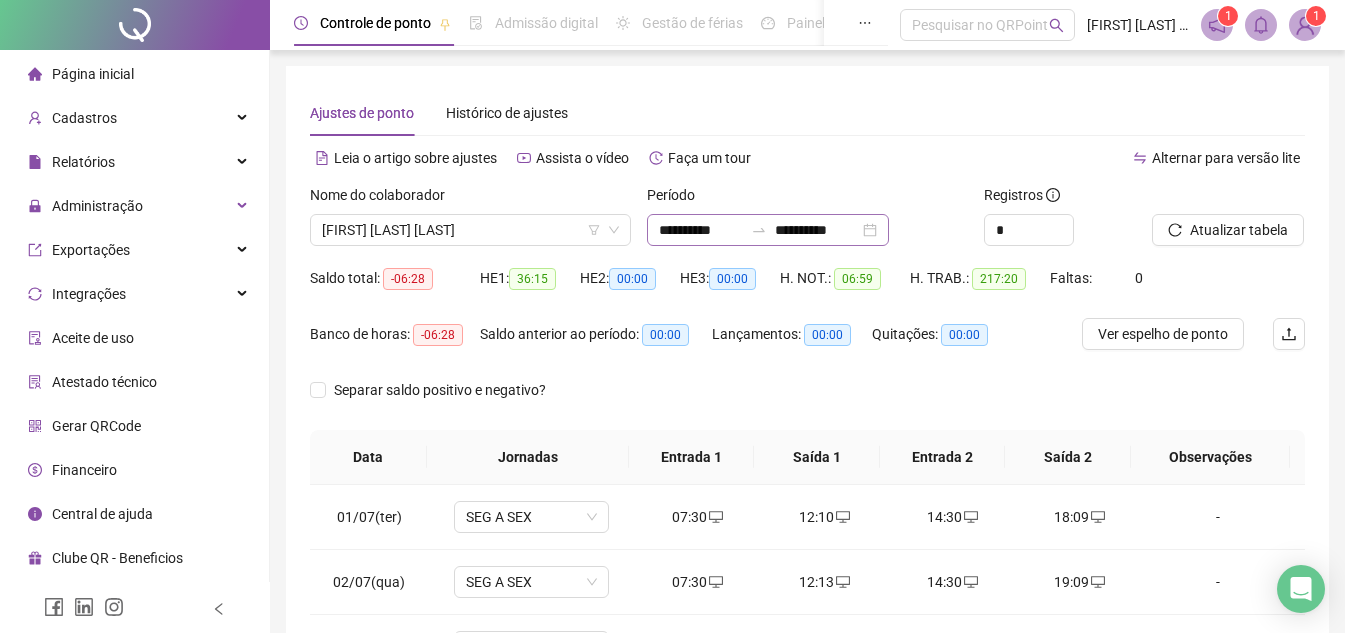 type 